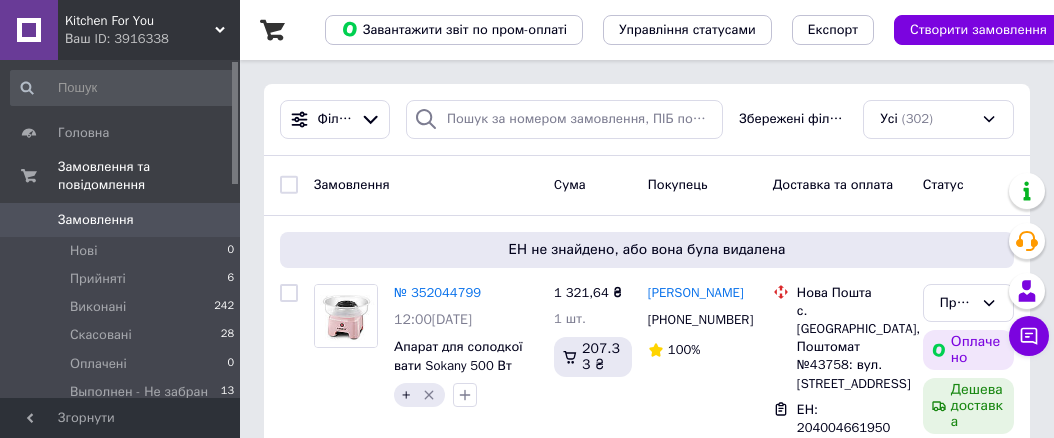 scroll, scrollTop: 200, scrollLeft: 0, axis: vertical 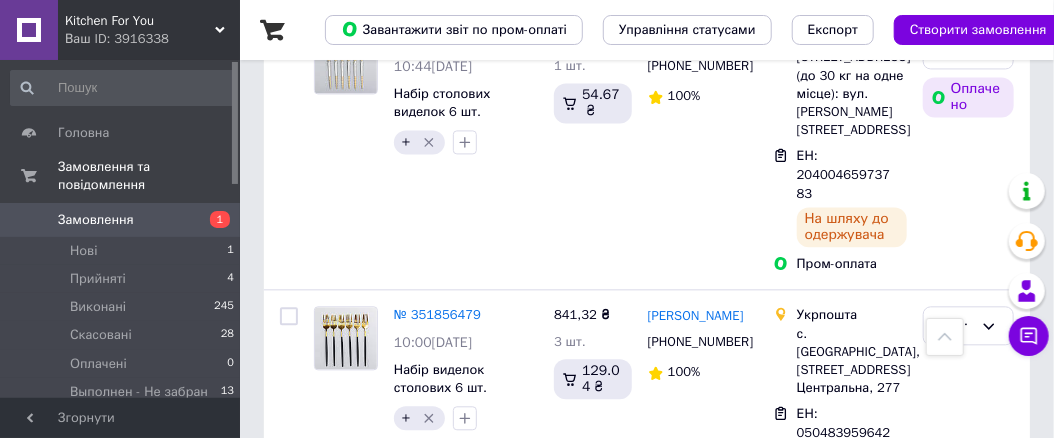 click 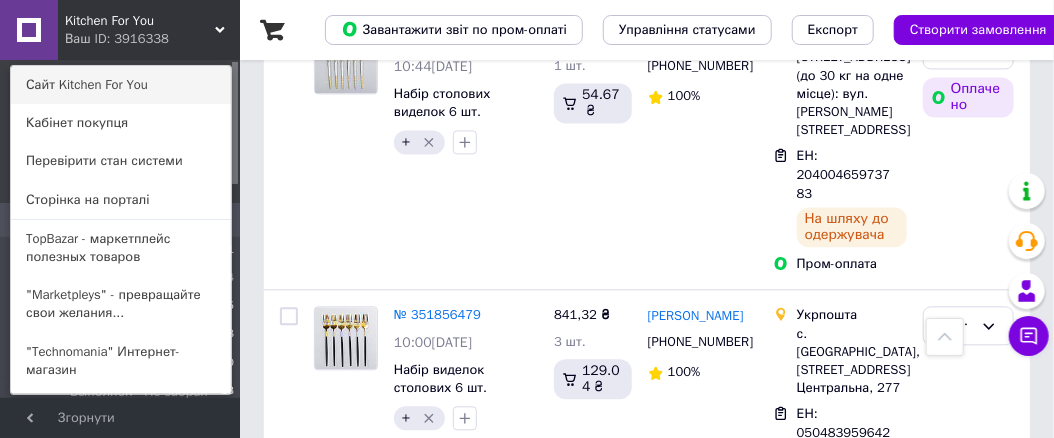 click on "Сайт Kitchen For You" at bounding box center (121, 85) 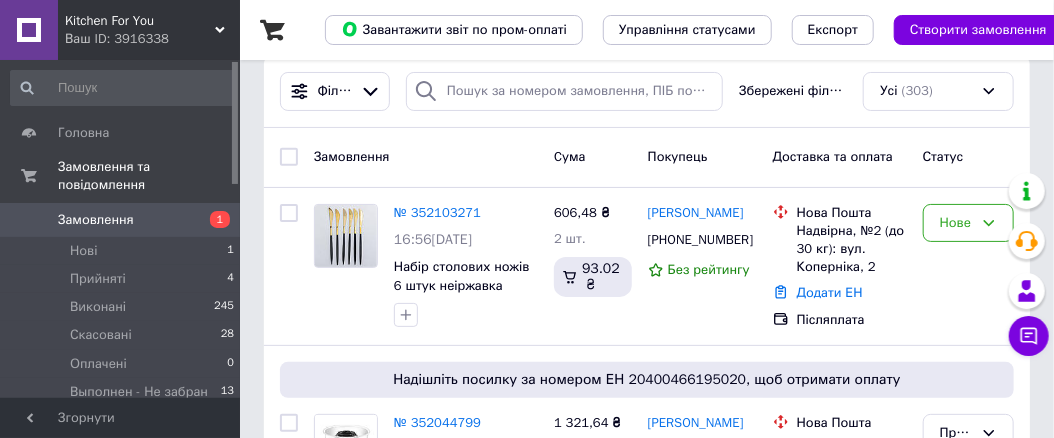 scroll, scrollTop: 0, scrollLeft: 0, axis: both 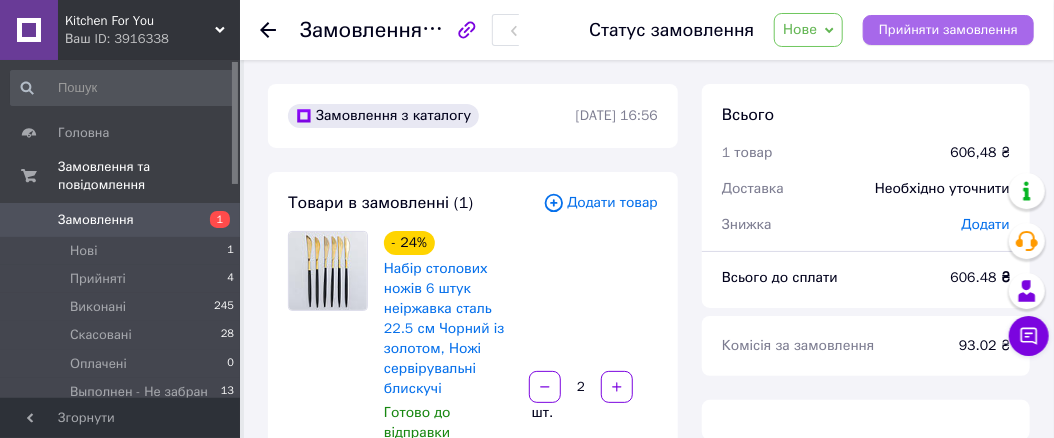 click on "Прийняти замовлення" at bounding box center (948, 30) 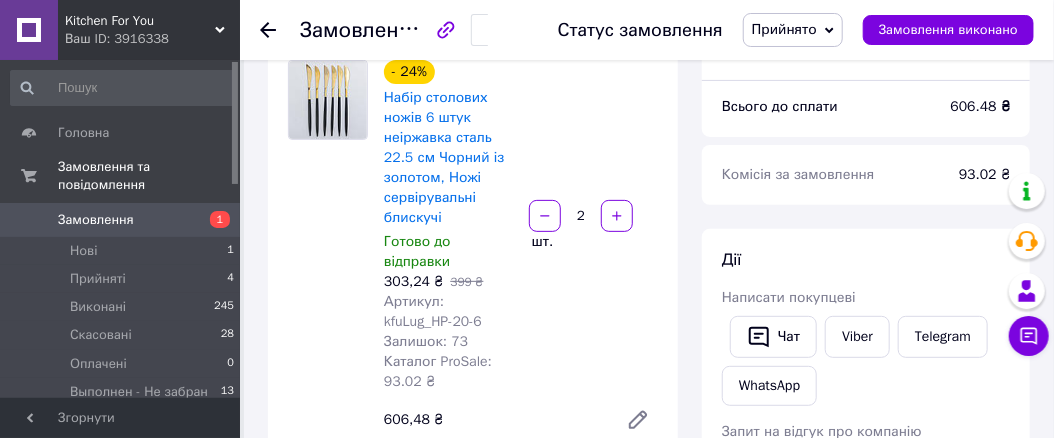 scroll, scrollTop: 200, scrollLeft: 0, axis: vertical 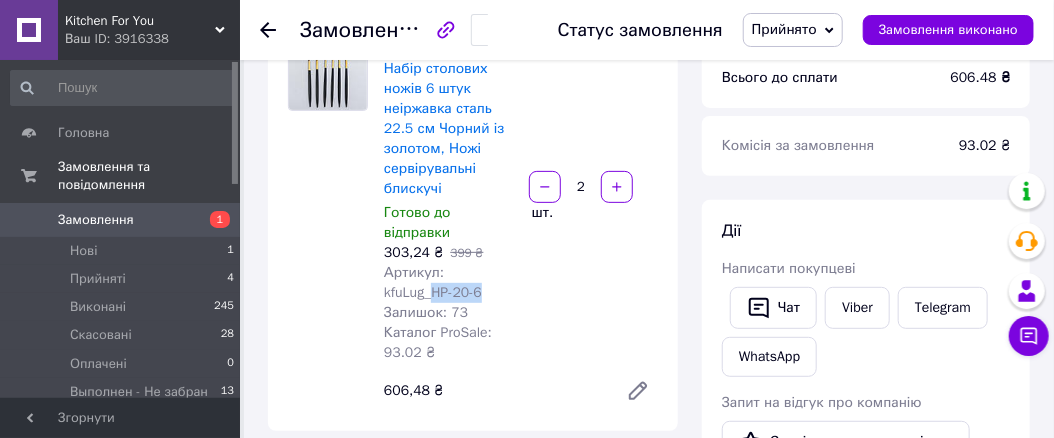 drag, startPoint x: 434, startPoint y: 293, endPoint x: 497, endPoint y: 294, distance: 63.007935 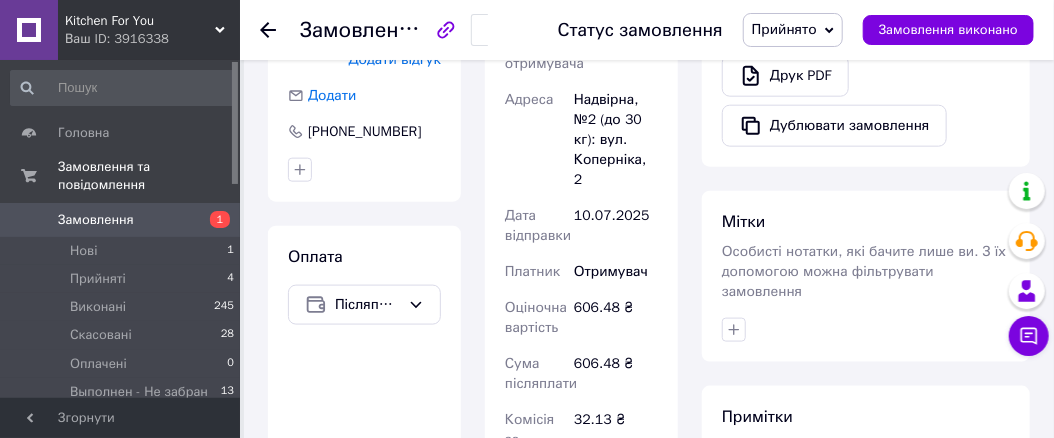 scroll, scrollTop: 700, scrollLeft: 0, axis: vertical 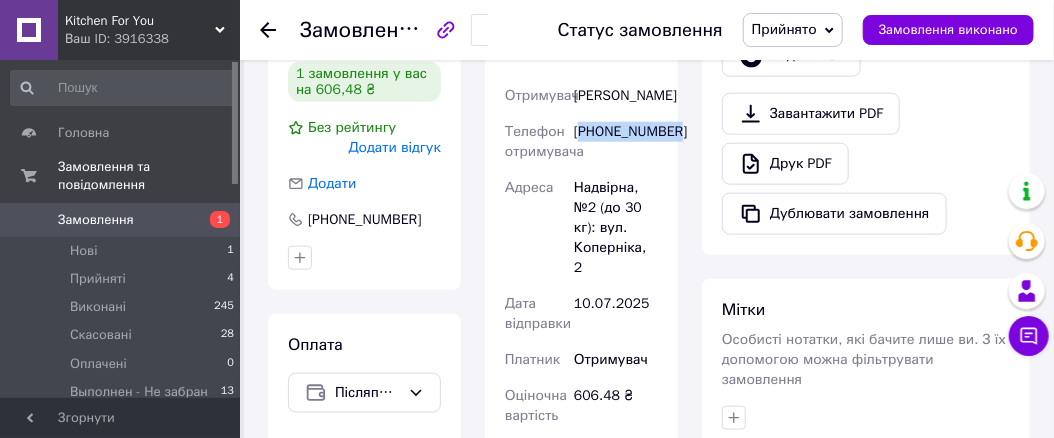 drag, startPoint x: 587, startPoint y: 153, endPoint x: 677, endPoint y: 151, distance: 90.02222 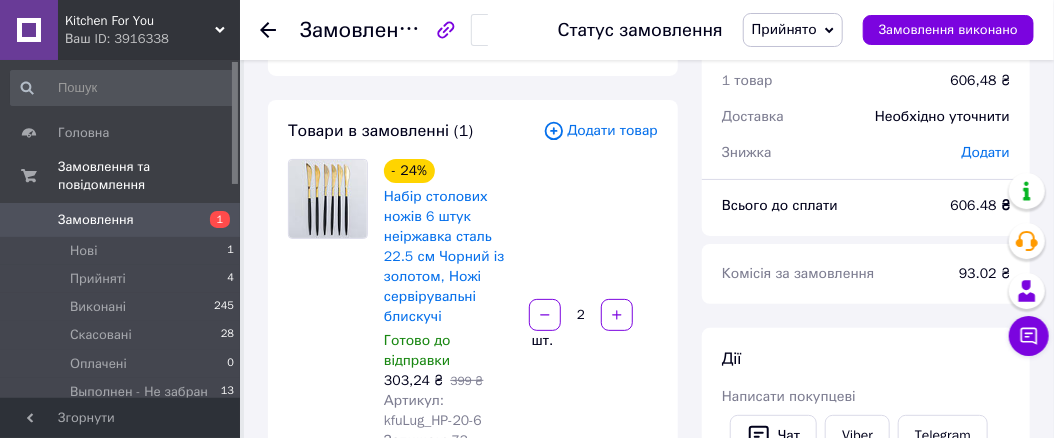 scroll, scrollTop: 100, scrollLeft: 0, axis: vertical 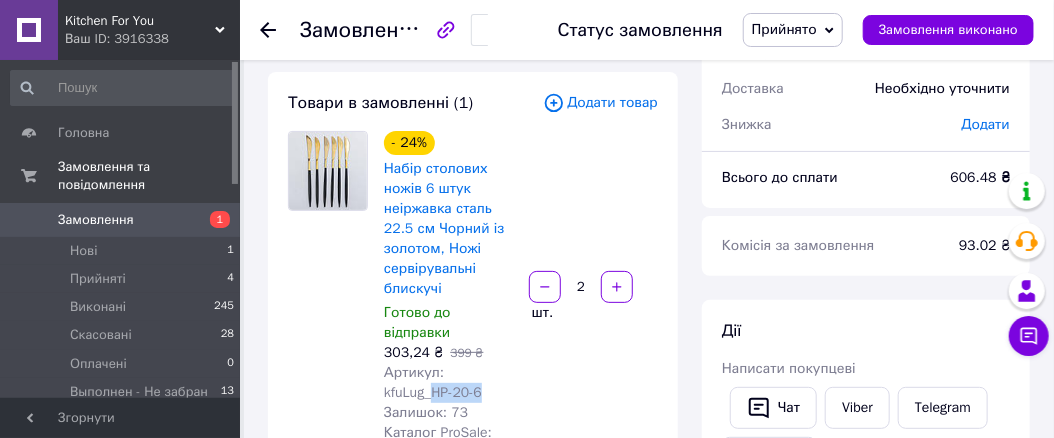 drag, startPoint x: 484, startPoint y: 391, endPoint x: 435, endPoint y: 392, distance: 49.010204 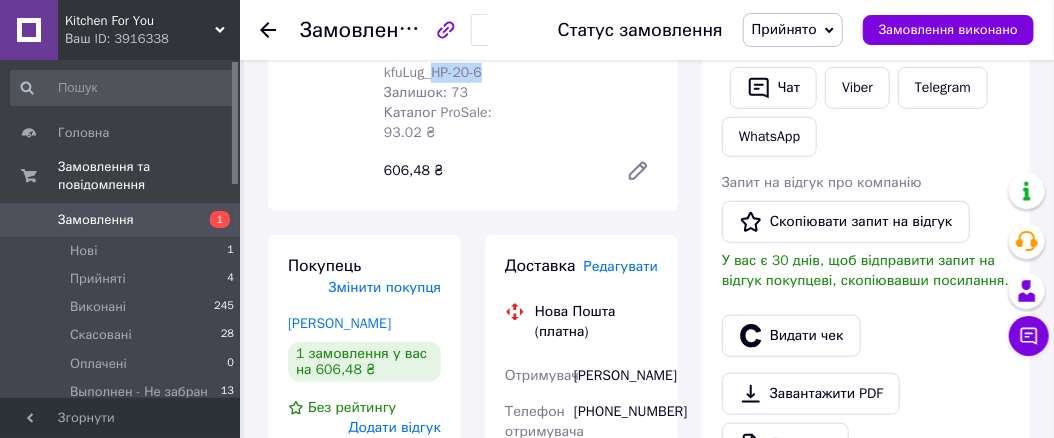 scroll, scrollTop: 600, scrollLeft: 0, axis: vertical 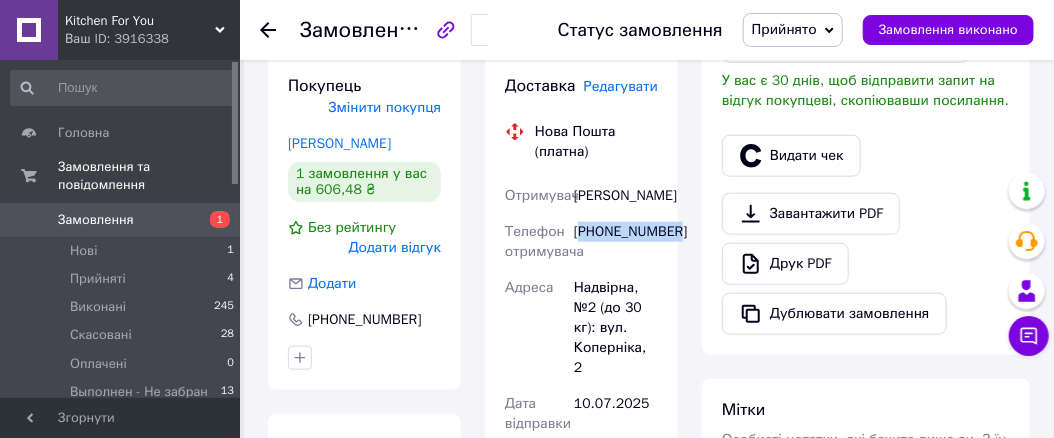 drag, startPoint x: 586, startPoint y: 247, endPoint x: 674, endPoint y: 253, distance: 88.20431 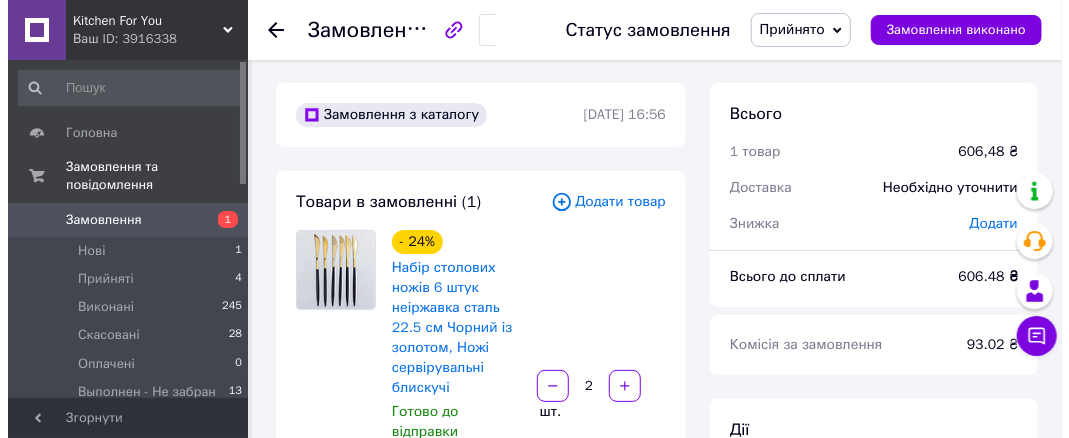 scroll, scrollTop: 0, scrollLeft: 0, axis: both 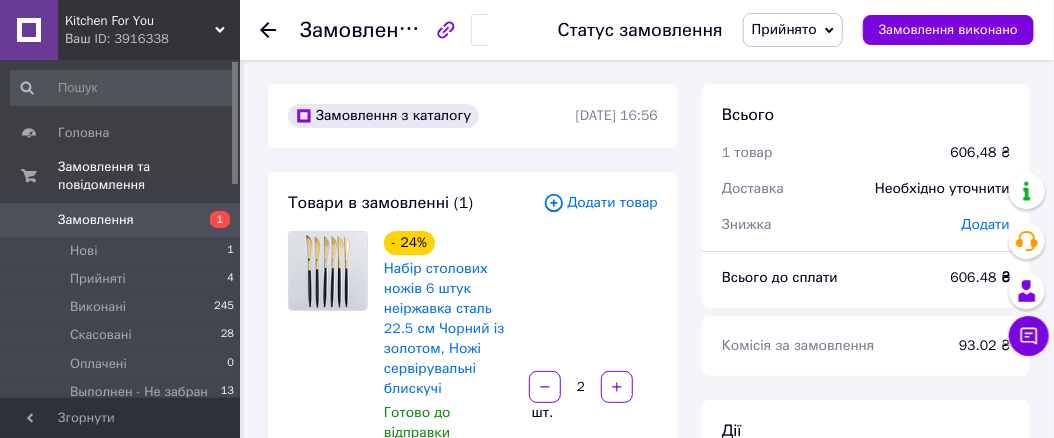 click on "Додати товар" at bounding box center [600, 203] 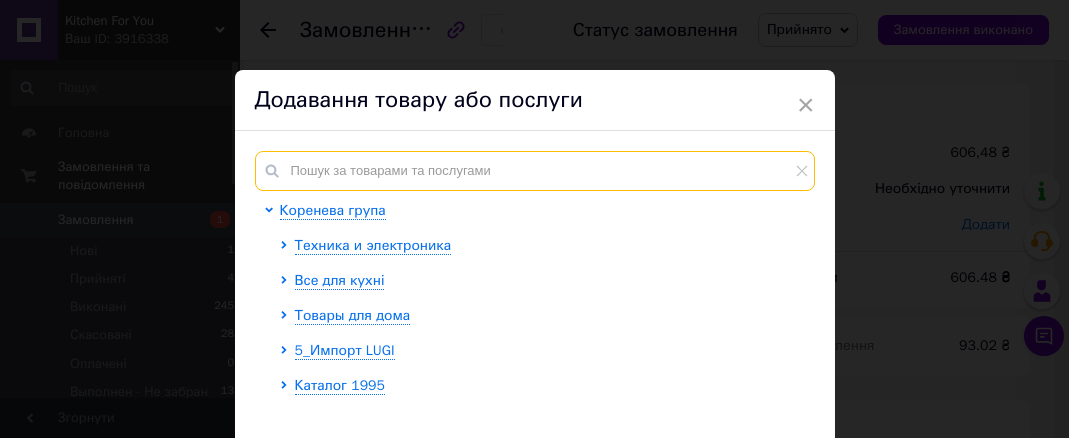 click at bounding box center (535, 171) 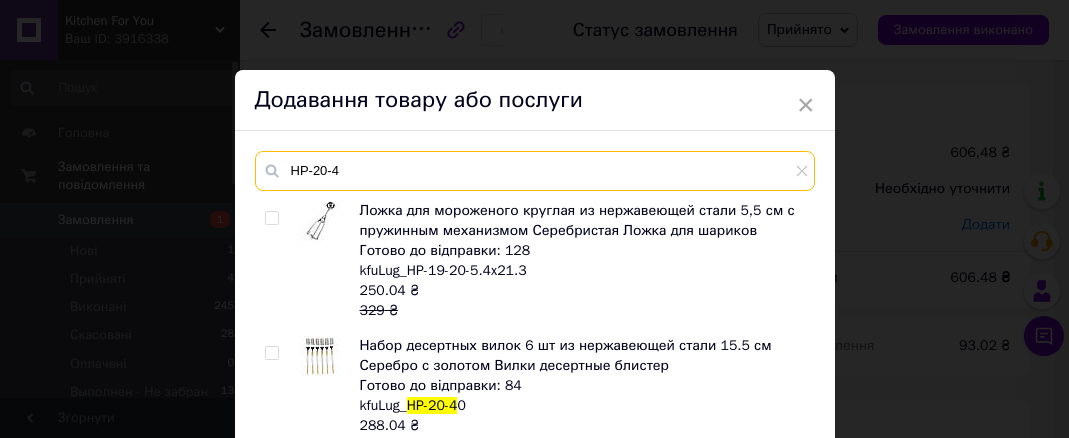 scroll, scrollTop: 1204, scrollLeft: 0, axis: vertical 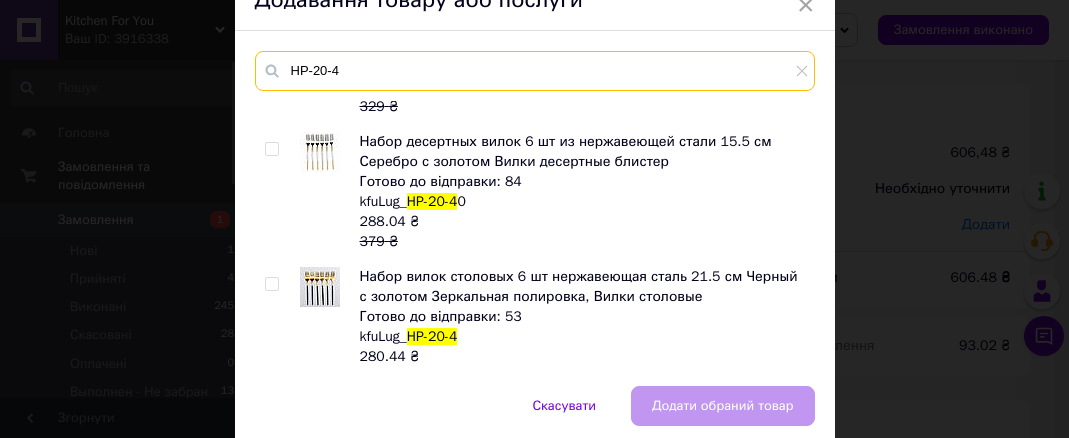 type on "HP-20-4" 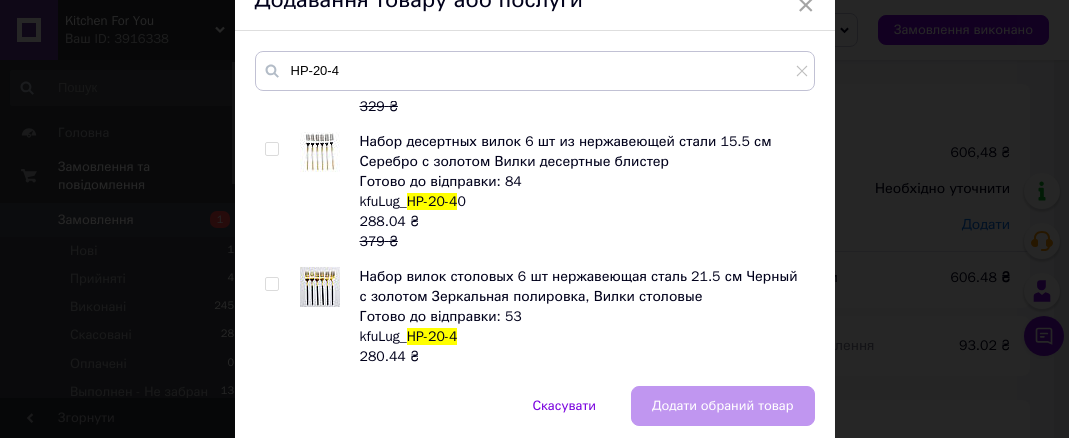 click at bounding box center [275, 327] 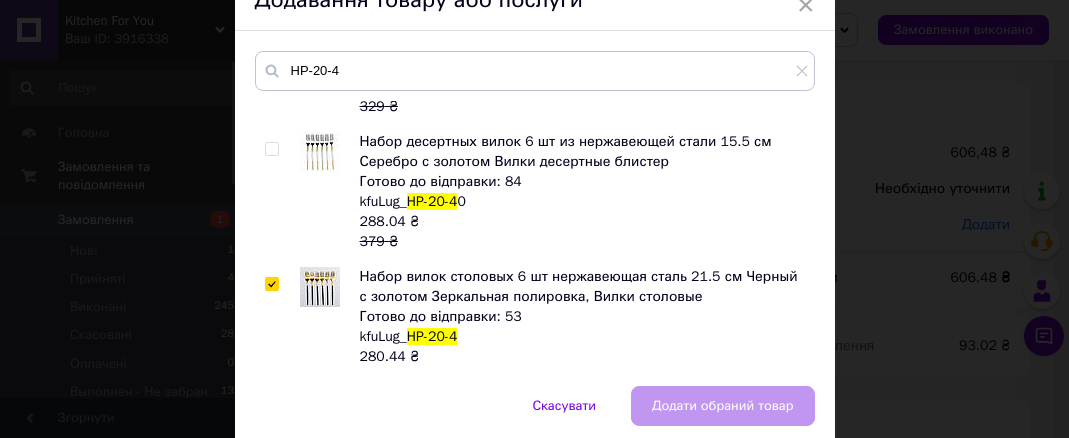 checkbox on "true" 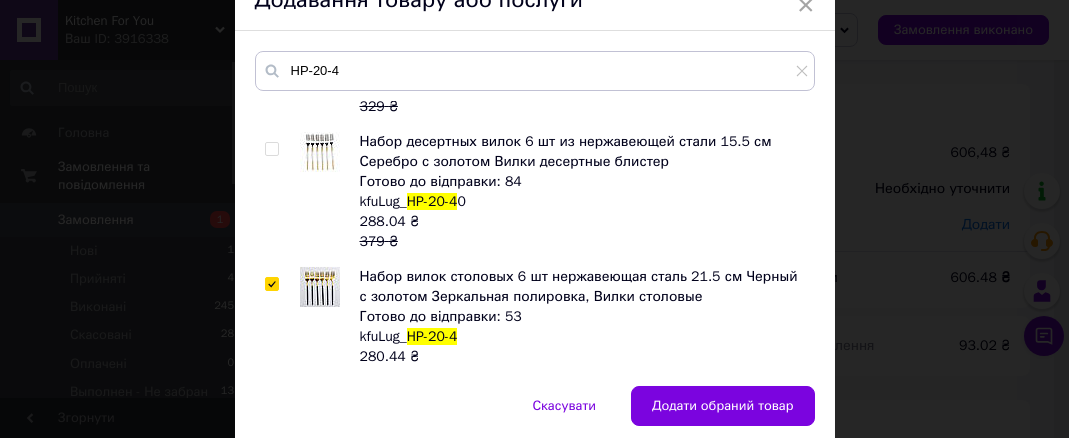 click on "Додати обраний товар" at bounding box center (723, 406) 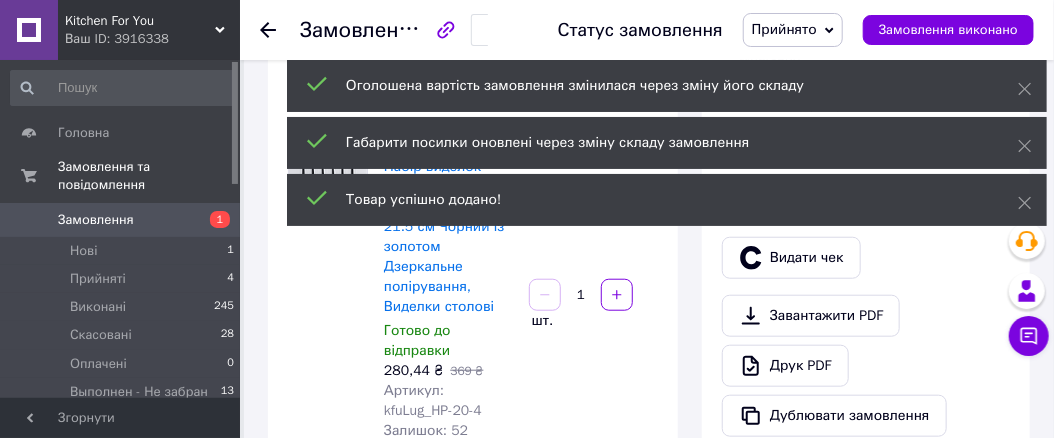 scroll, scrollTop: 500, scrollLeft: 0, axis: vertical 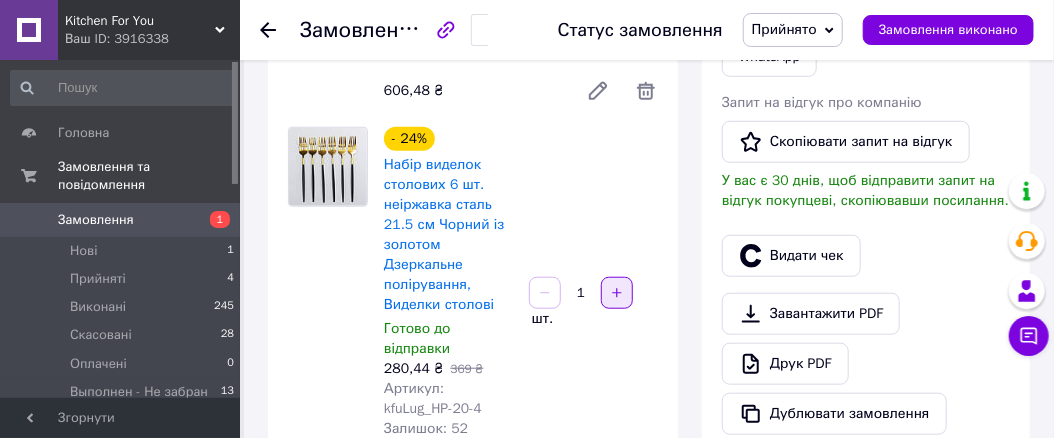 click 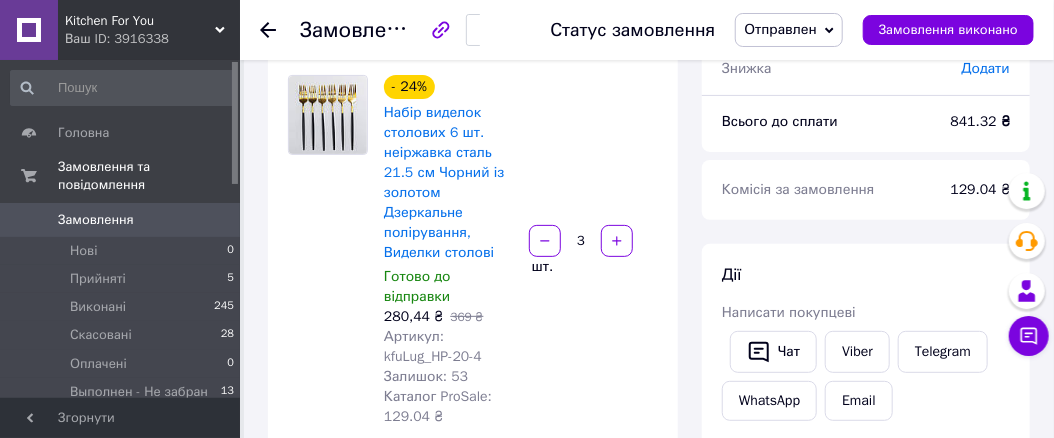 scroll, scrollTop: 200, scrollLeft: 0, axis: vertical 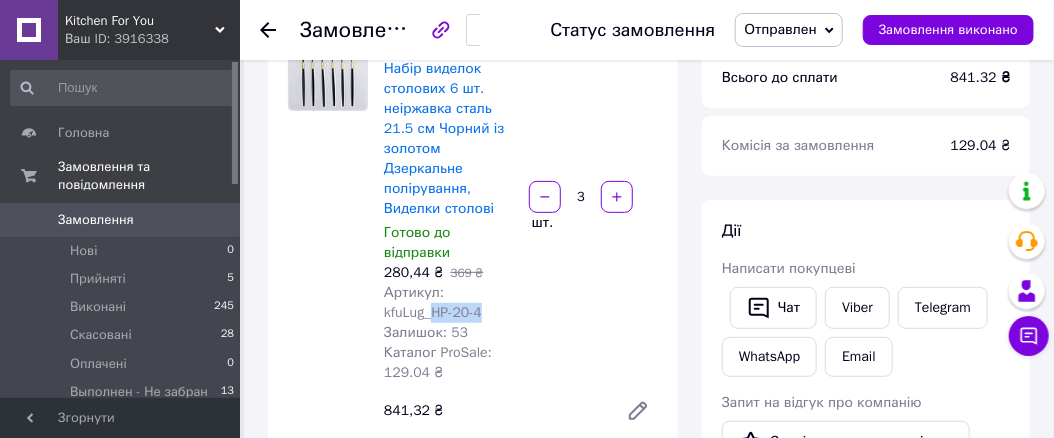 drag, startPoint x: 433, startPoint y: 313, endPoint x: 499, endPoint y: 309, distance: 66.1211 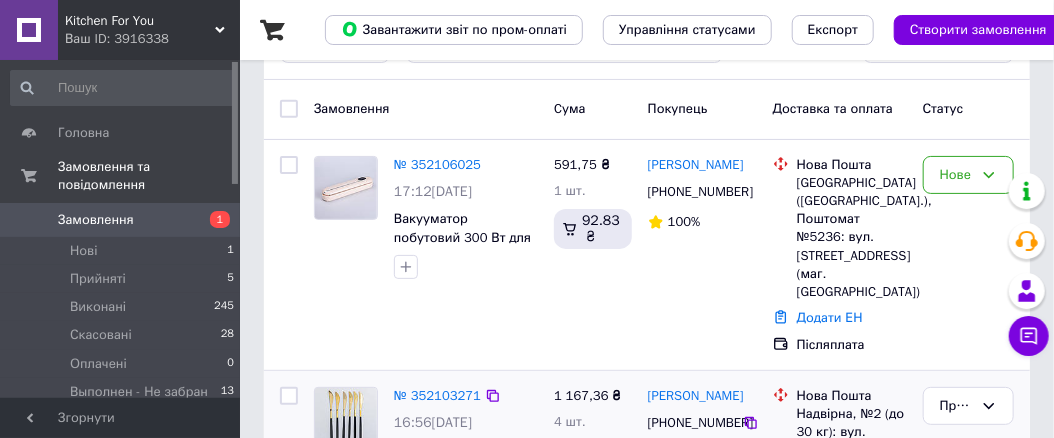 scroll, scrollTop: 200, scrollLeft: 0, axis: vertical 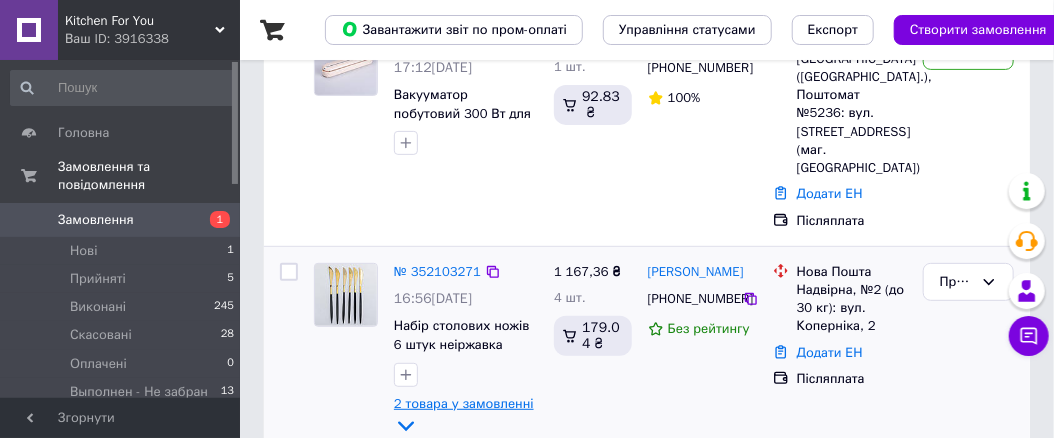 click 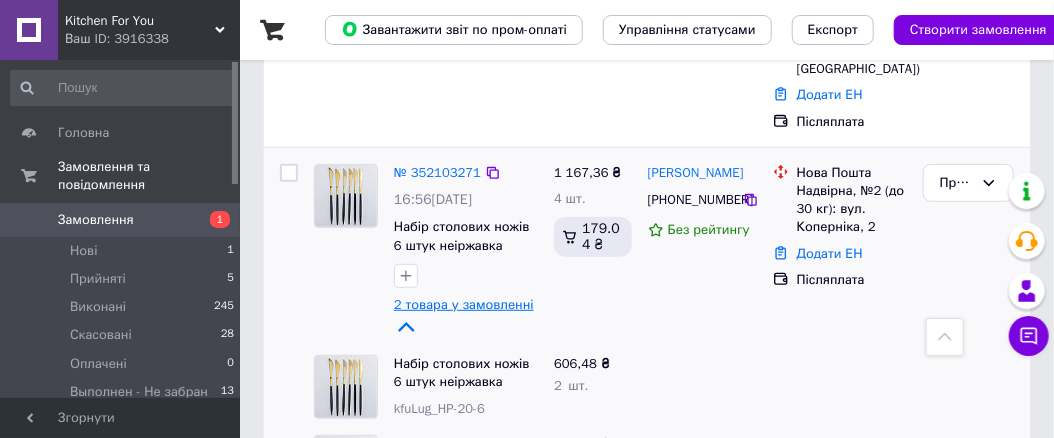 scroll, scrollTop: 348, scrollLeft: 0, axis: vertical 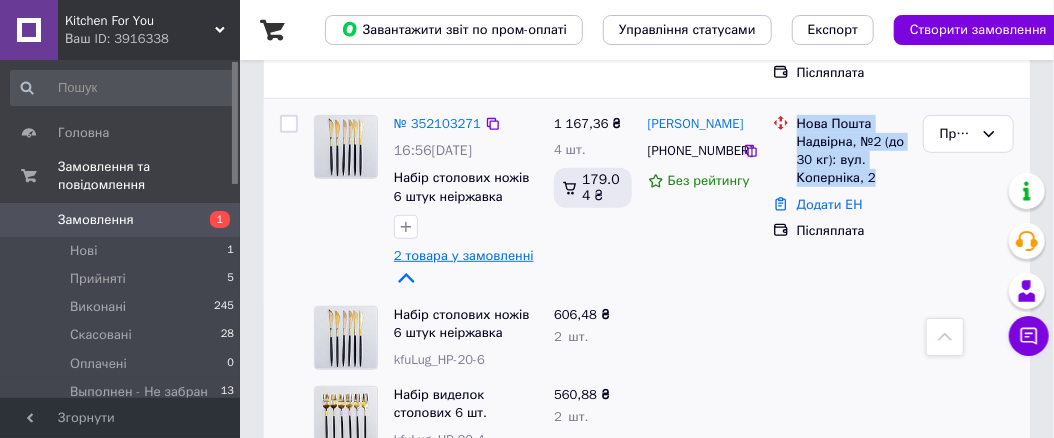 drag, startPoint x: 798, startPoint y: 82, endPoint x: 875, endPoint y: 137, distance: 94.62558 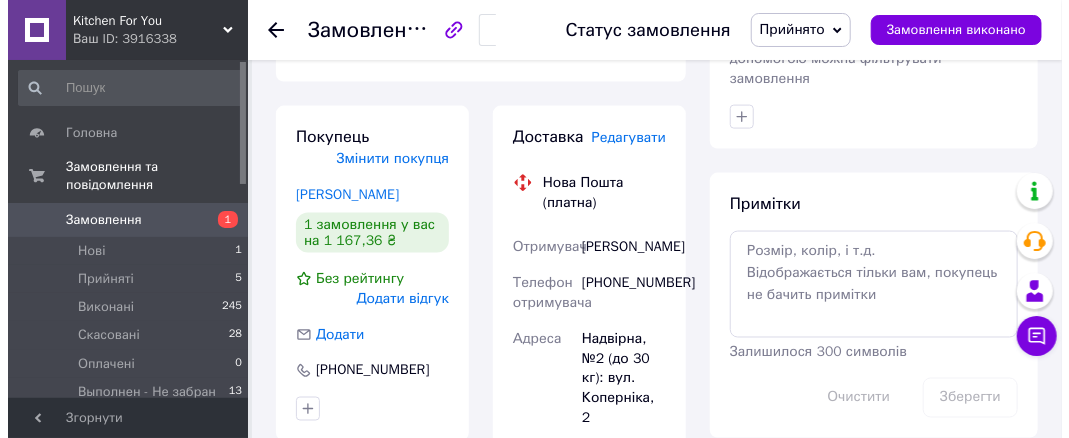 scroll, scrollTop: 1000, scrollLeft: 0, axis: vertical 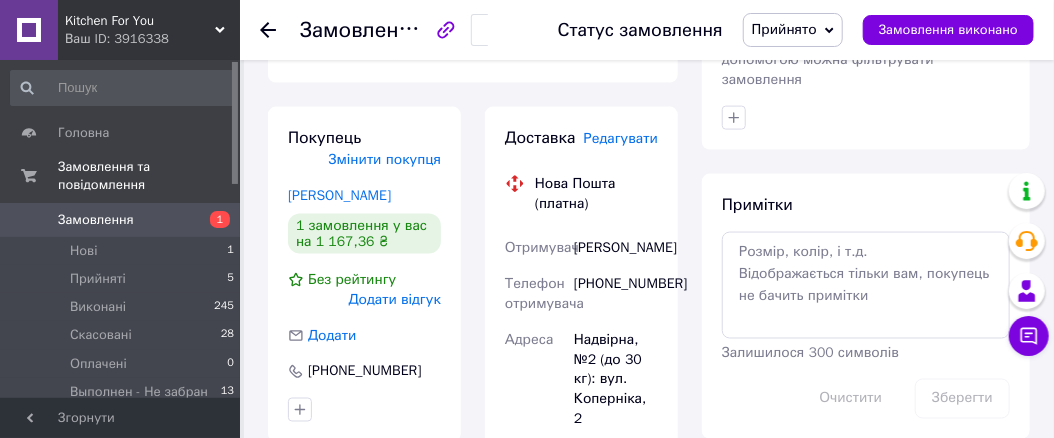 click on "Редагувати" at bounding box center [621, 138] 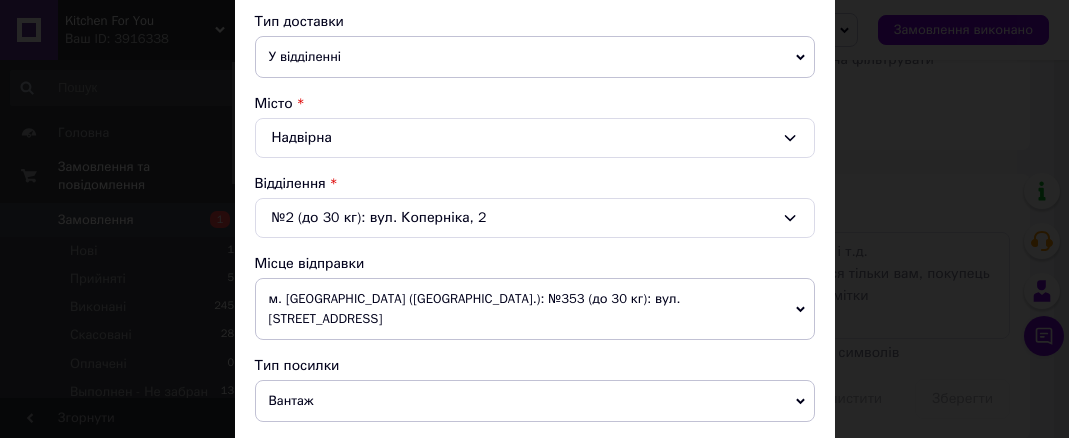 scroll, scrollTop: 500, scrollLeft: 0, axis: vertical 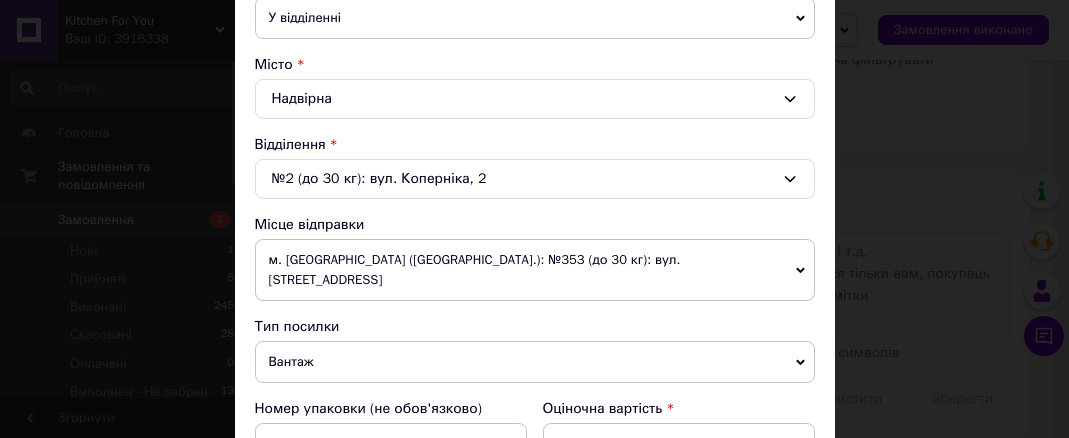 click on "№2 (до 30 кг): вул. Коперніка, 2" at bounding box center [535, 179] 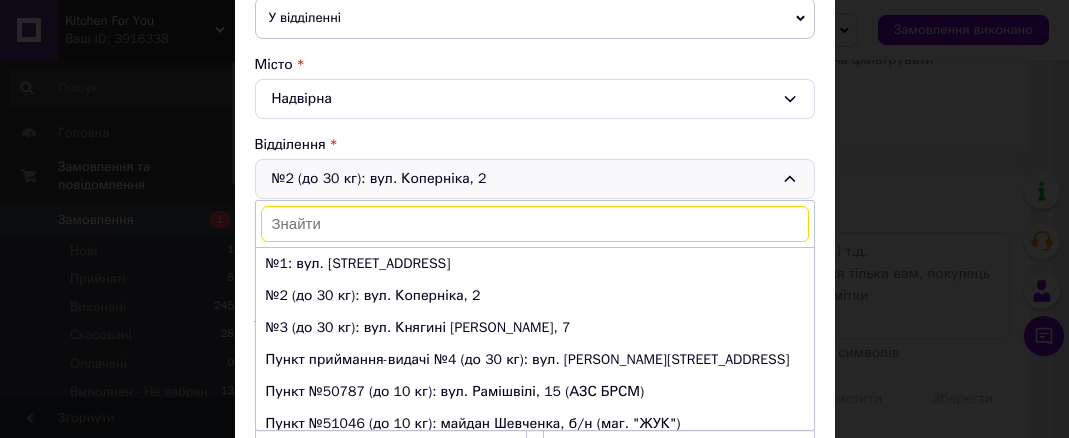scroll, scrollTop: 31, scrollLeft: 0, axis: vertical 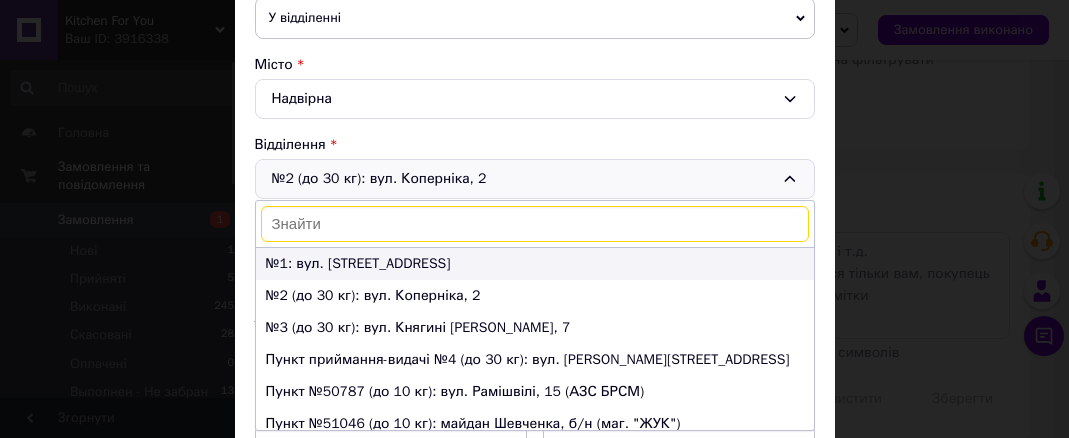 click on "№1: вул. [STREET_ADDRESS]" at bounding box center [535, 264] 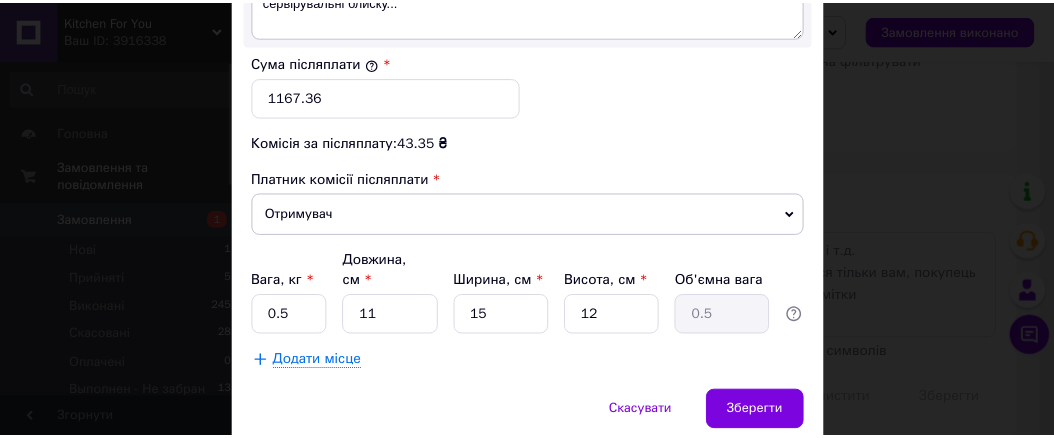 scroll, scrollTop: 1297, scrollLeft: 0, axis: vertical 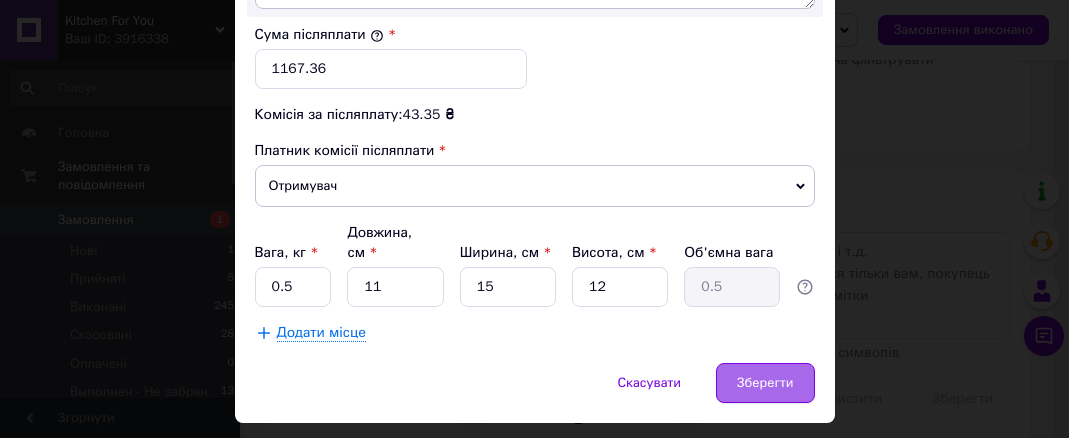 click on "Зберегти" at bounding box center [765, 383] 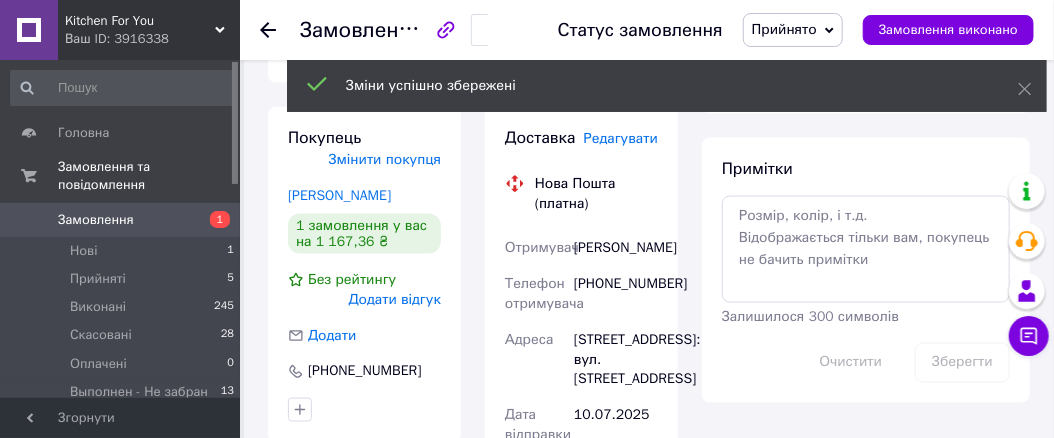 scroll, scrollTop: 188, scrollLeft: 0, axis: vertical 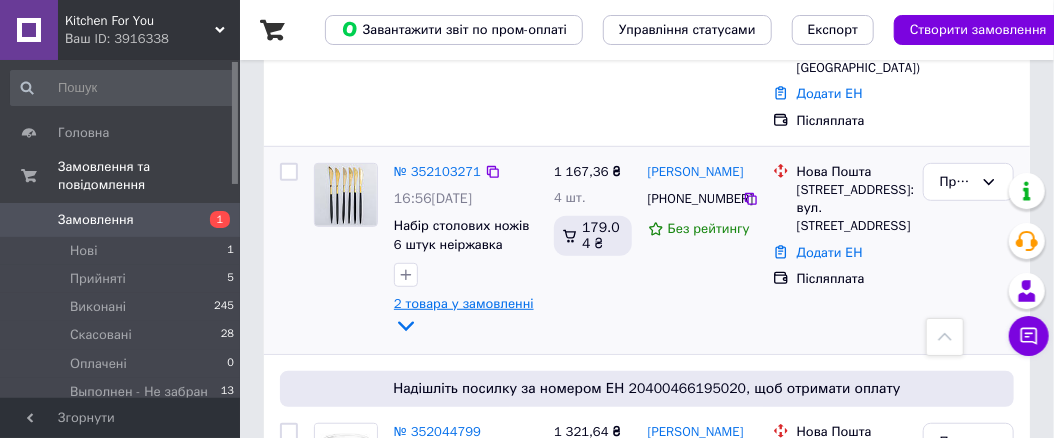 click 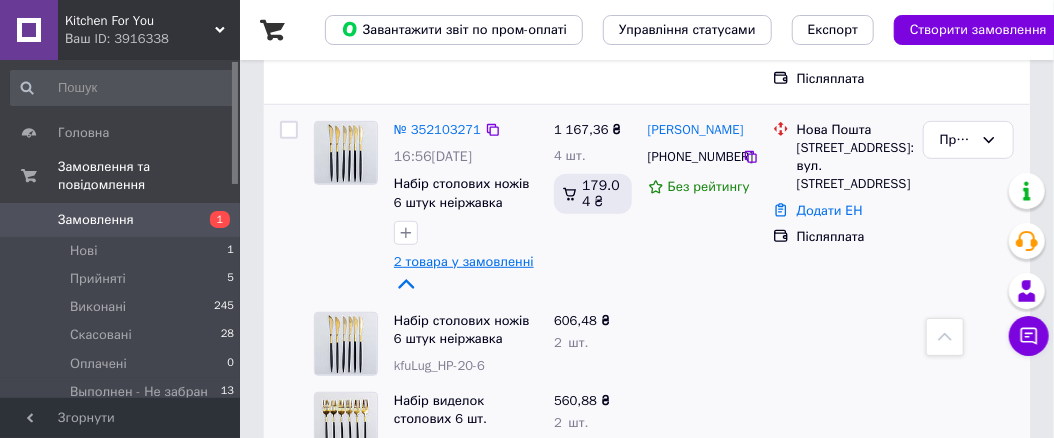 scroll, scrollTop: 350, scrollLeft: 0, axis: vertical 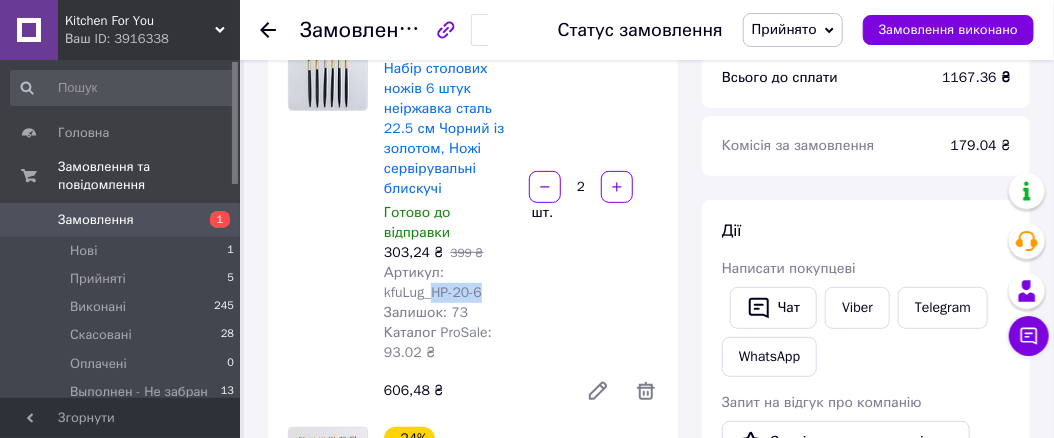 drag, startPoint x: 433, startPoint y: 292, endPoint x: 485, endPoint y: 294, distance: 52.03845 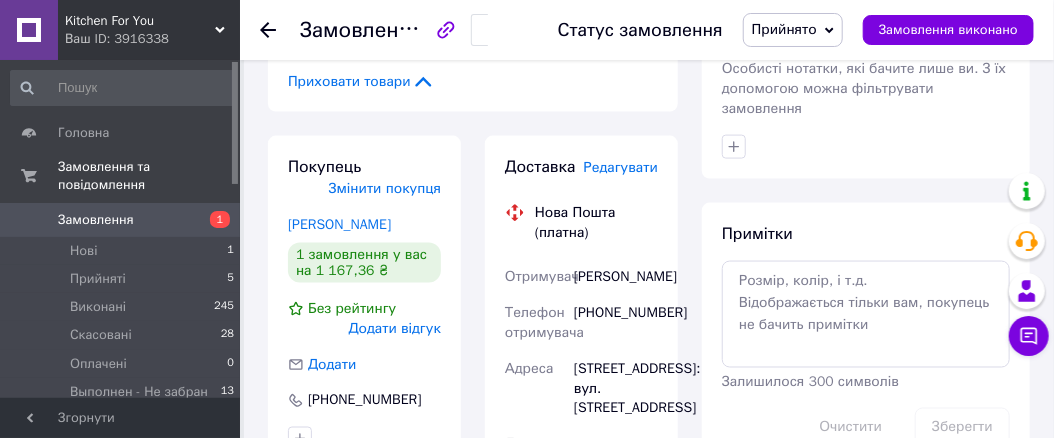 scroll, scrollTop: 1000, scrollLeft: 0, axis: vertical 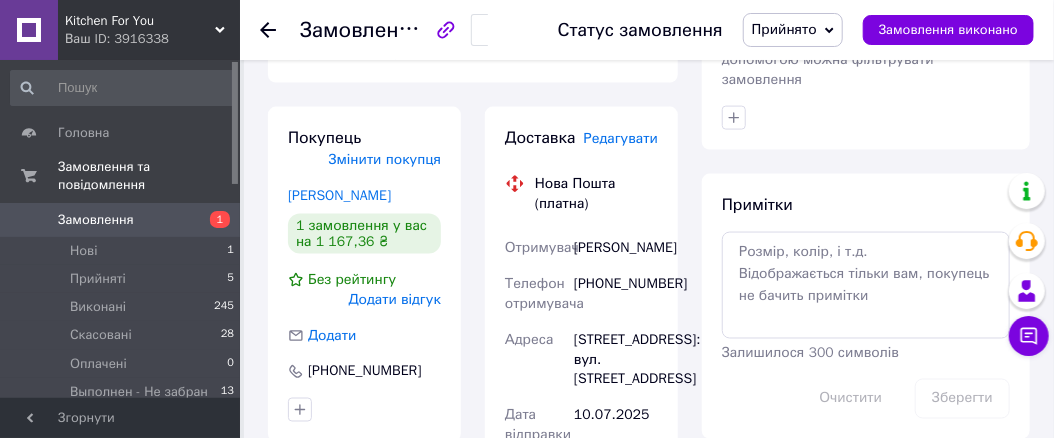 click on "[PHONE_NUMBER]" at bounding box center [616, 294] 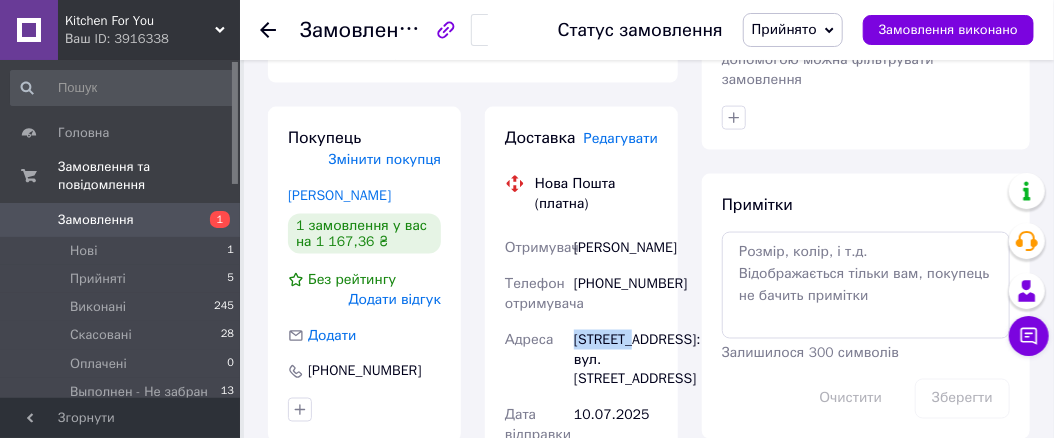 drag, startPoint x: 632, startPoint y: 363, endPoint x: 577, endPoint y: 351, distance: 56.293873 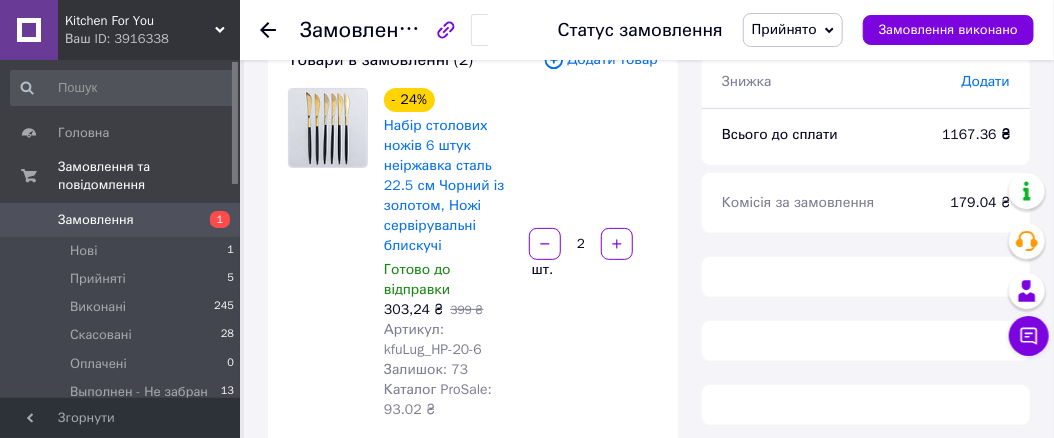 scroll, scrollTop: 200, scrollLeft: 0, axis: vertical 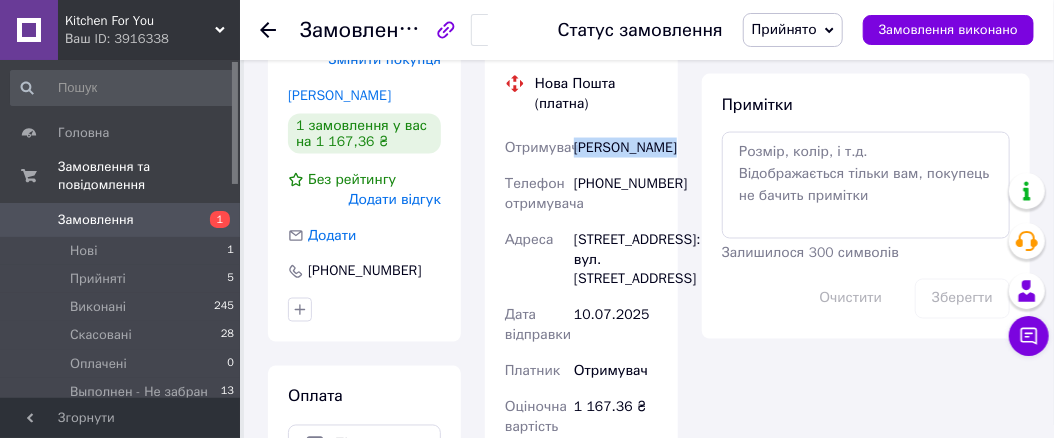 drag, startPoint x: 575, startPoint y: 150, endPoint x: 619, endPoint y: 172, distance: 49.193497 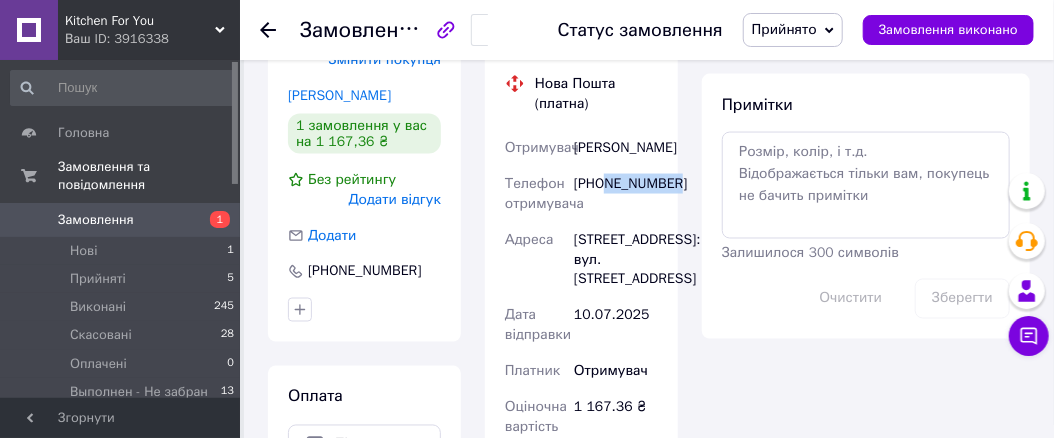 drag, startPoint x: 676, startPoint y: 199, endPoint x: 607, endPoint y: 204, distance: 69.18092 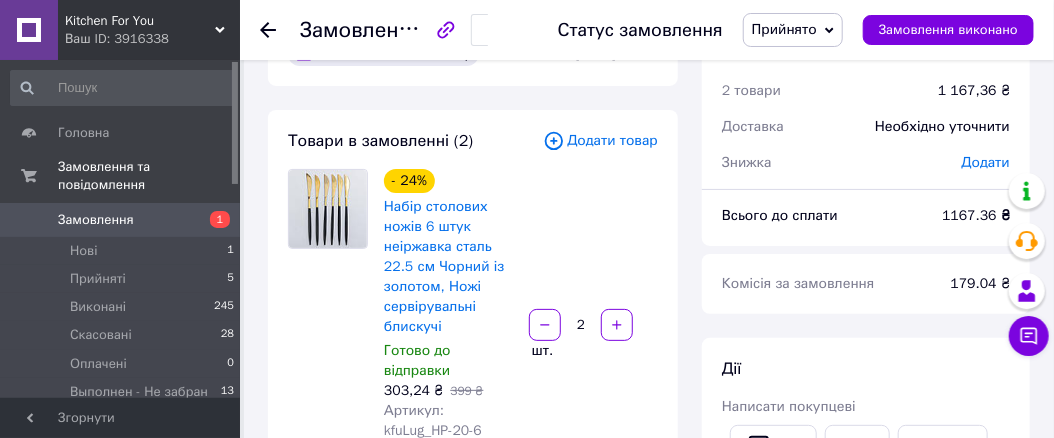 scroll, scrollTop: 0, scrollLeft: 0, axis: both 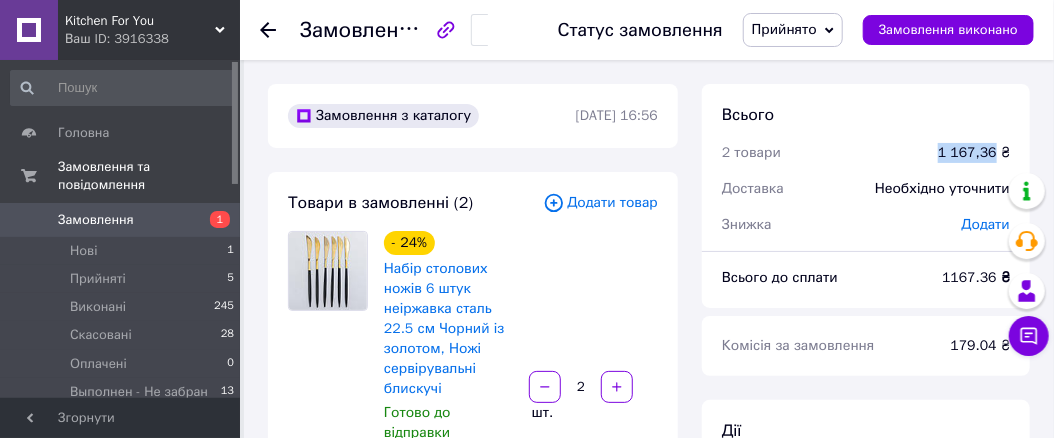 drag, startPoint x: 999, startPoint y: 152, endPoint x: 946, endPoint y: 150, distance: 53.037724 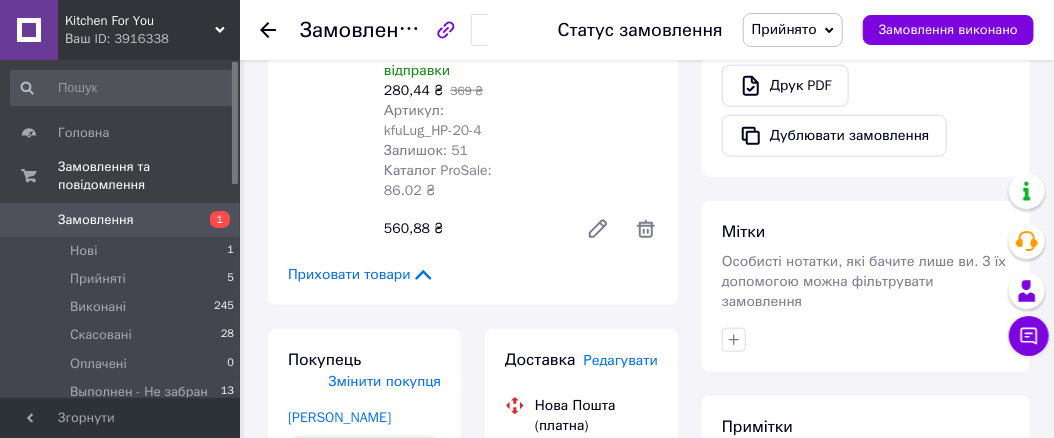 scroll, scrollTop: 900, scrollLeft: 0, axis: vertical 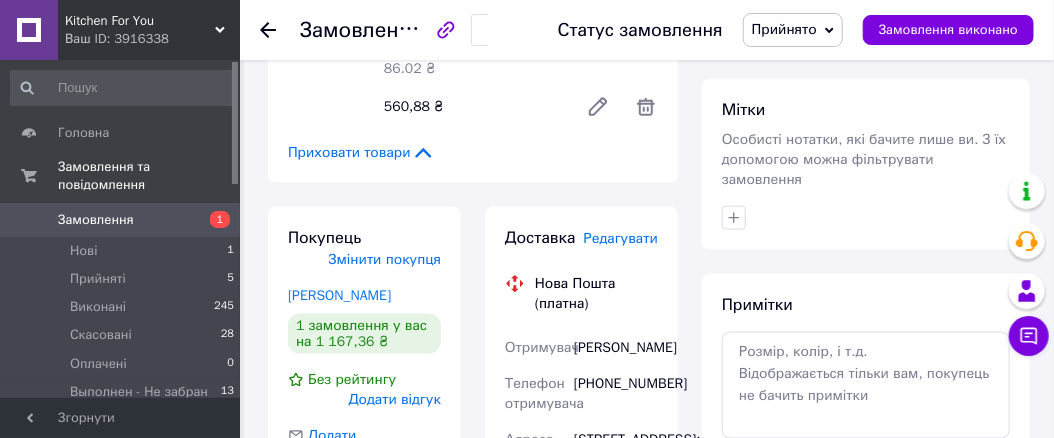 drag, startPoint x: 727, startPoint y: 194, endPoint x: 731, endPoint y: 209, distance: 15.524175 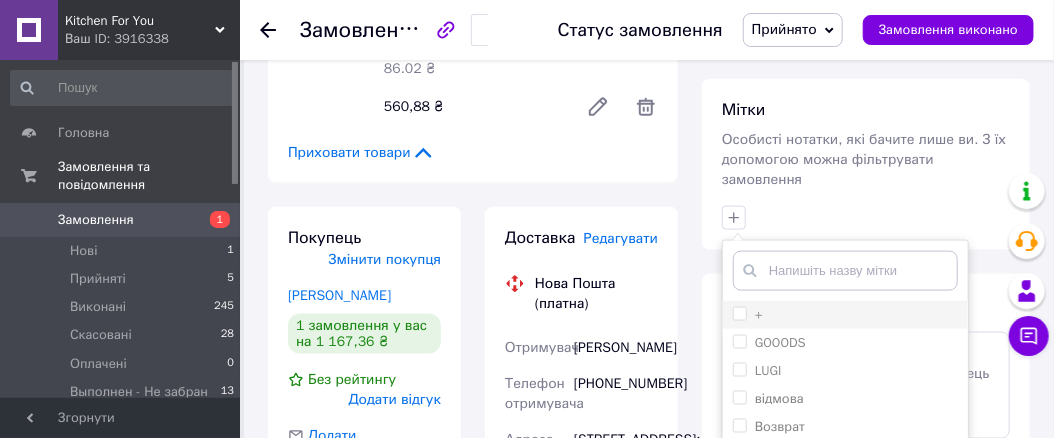click on "+" at bounding box center [739, 313] 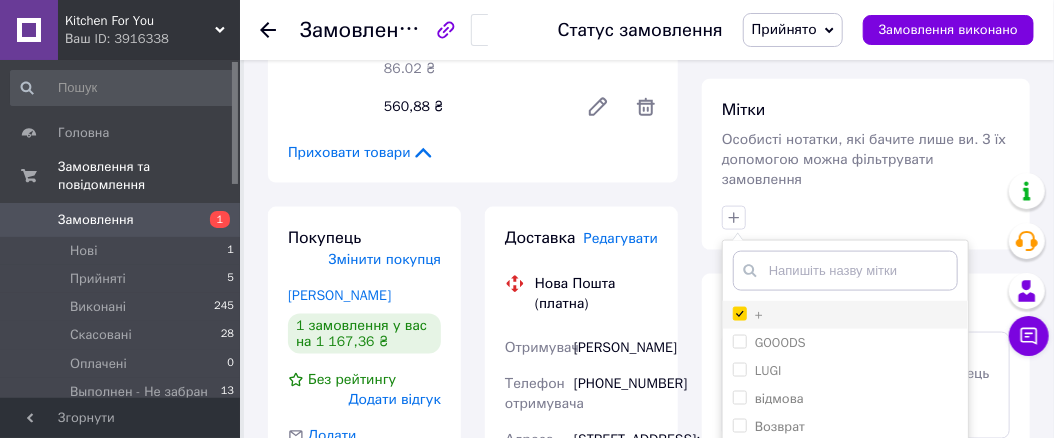 checkbox on "true" 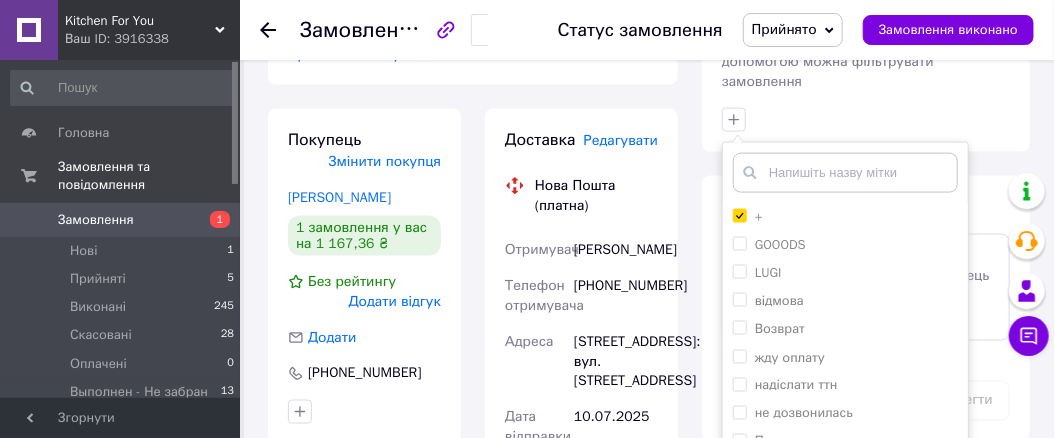scroll, scrollTop: 1100, scrollLeft: 0, axis: vertical 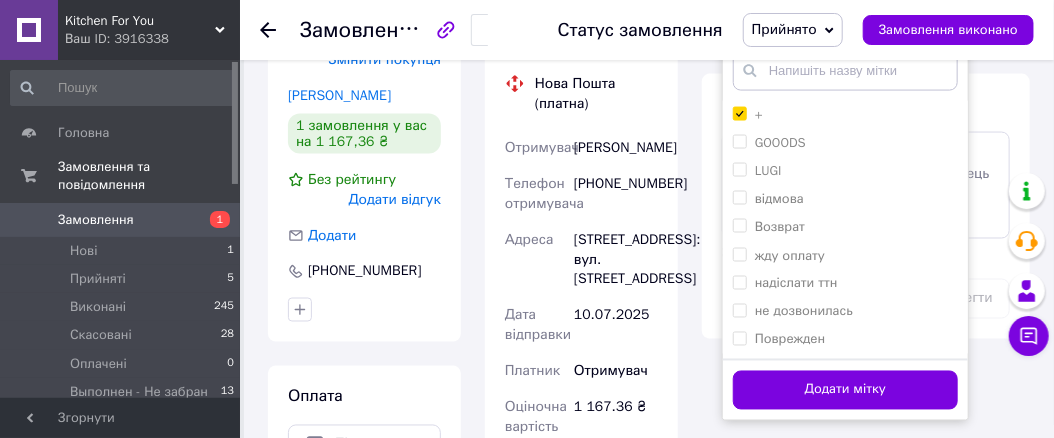 drag, startPoint x: 803, startPoint y: 373, endPoint x: 804, endPoint y: 363, distance: 10.049875 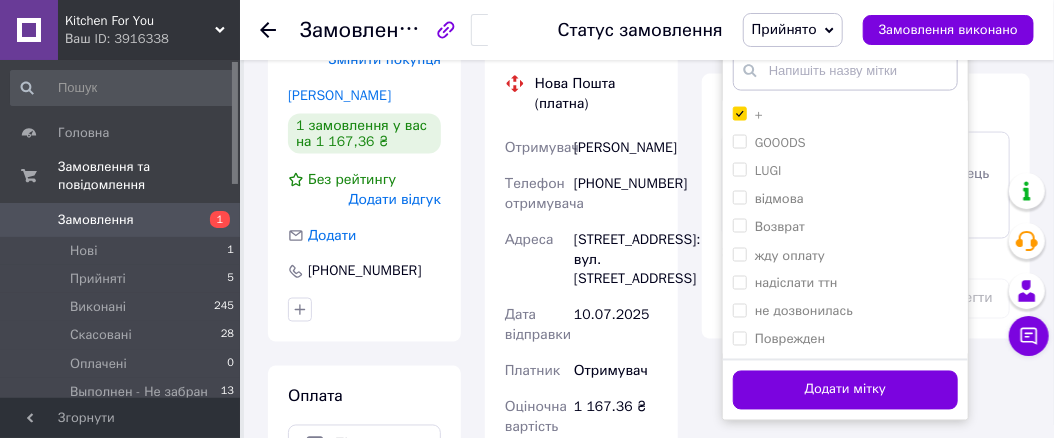 click on "Додати мітку" at bounding box center [845, 390] 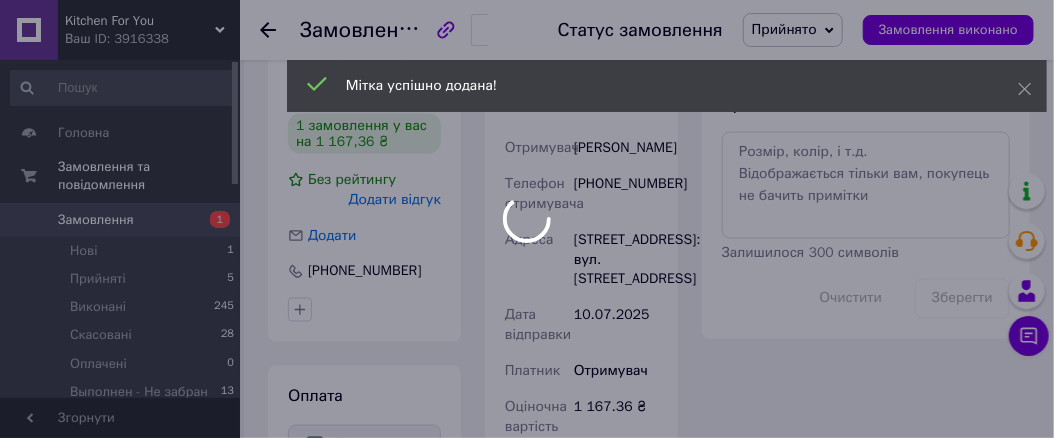 scroll, scrollTop: 236, scrollLeft: 0, axis: vertical 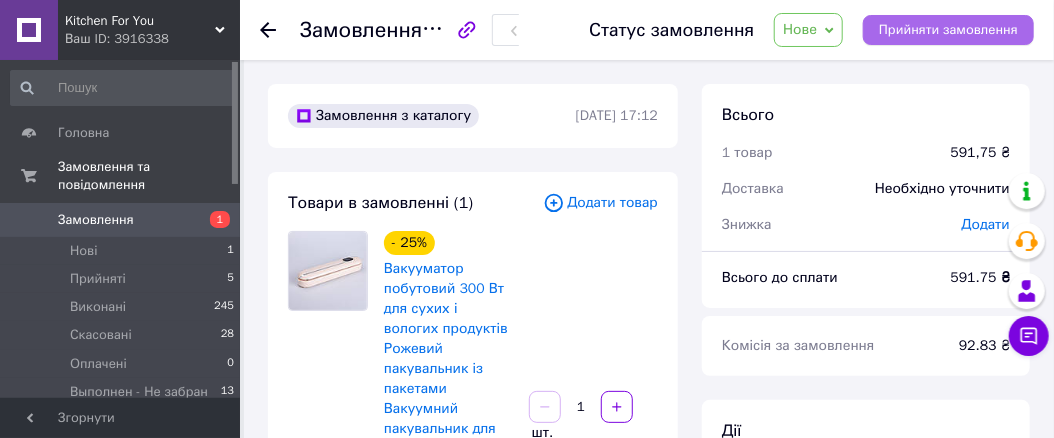 click on "Прийняти замовлення" at bounding box center [948, 30] 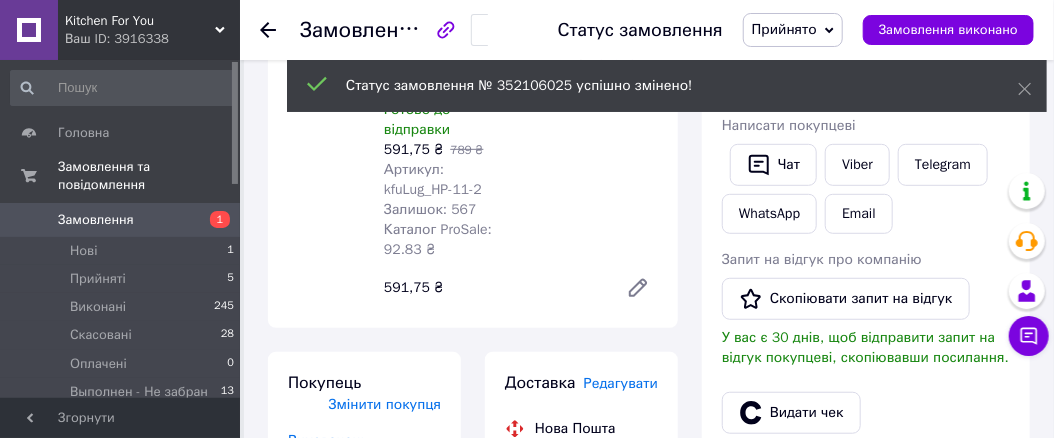 scroll, scrollTop: 300, scrollLeft: 0, axis: vertical 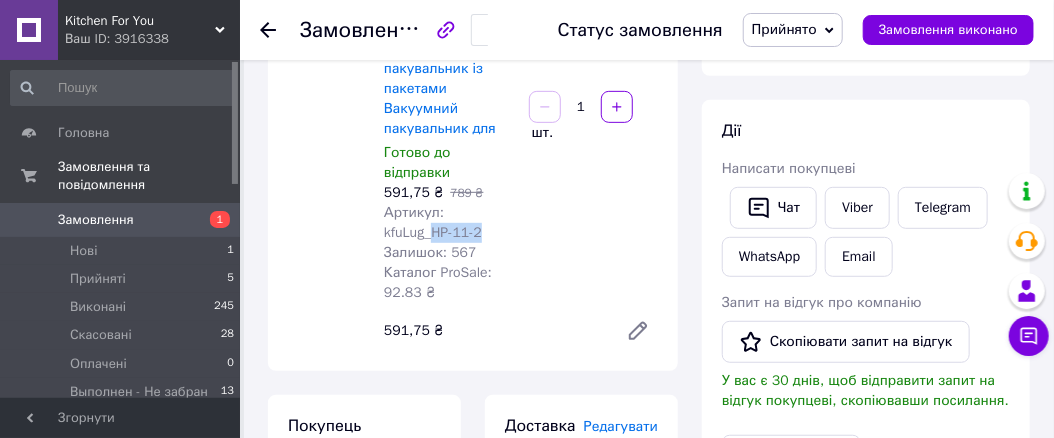 drag, startPoint x: 430, startPoint y: 211, endPoint x: 492, endPoint y: 214, distance: 62.072536 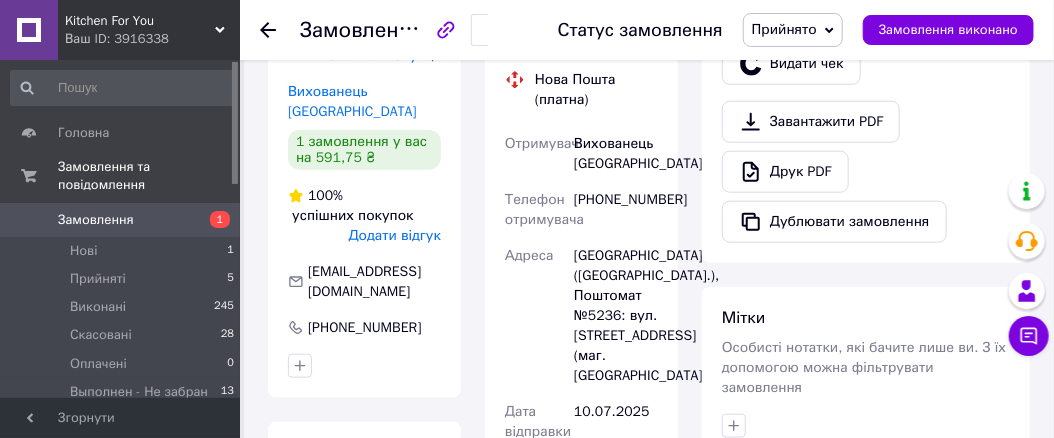 scroll, scrollTop: 700, scrollLeft: 0, axis: vertical 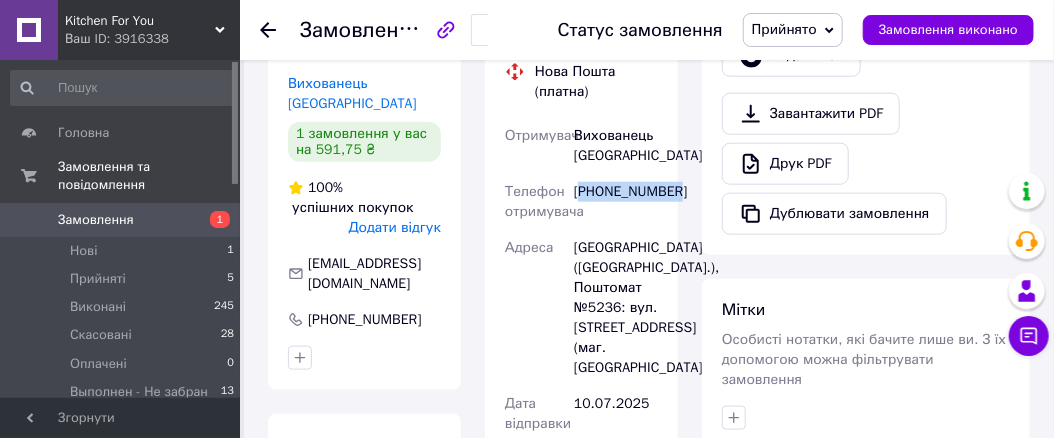 drag, startPoint x: 583, startPoint y: 170, endPoint x: 675, endPoint y: 178, distance: 92.34717 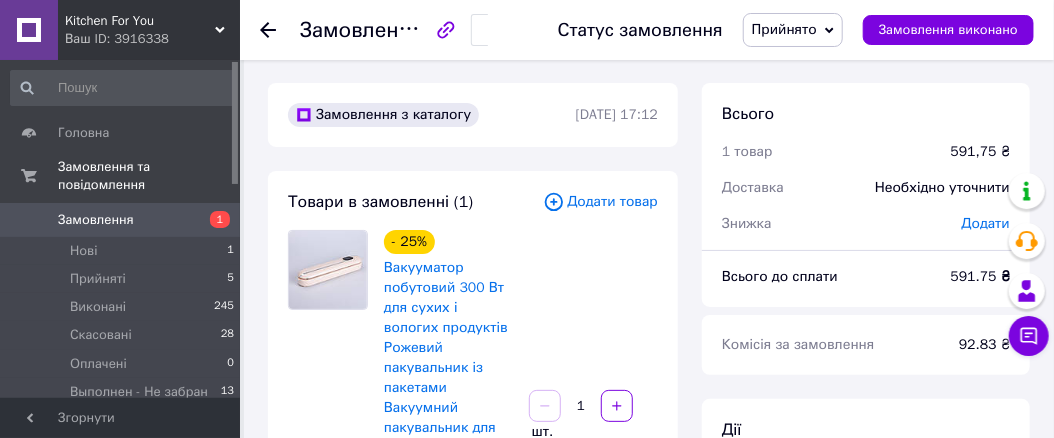 scroll, scrollTop: 0, scrollLeft: 0, axis: both 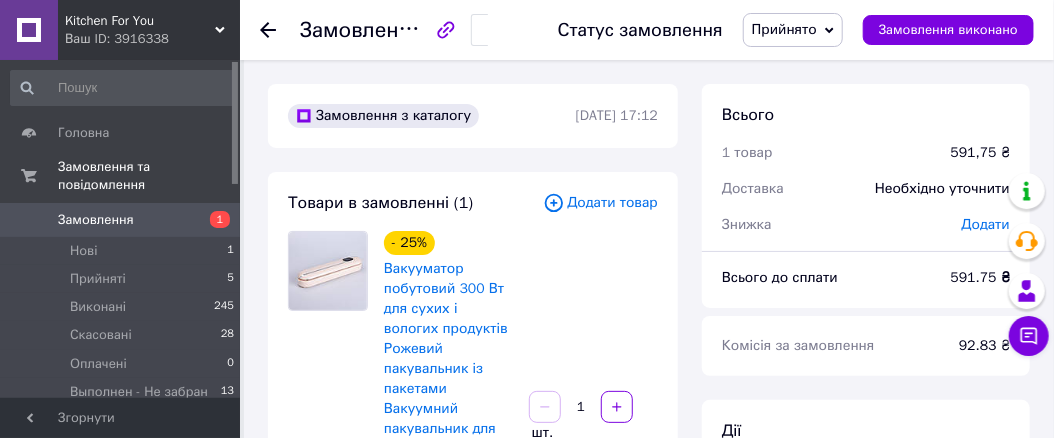 click on "Замовлення з каталогу 10.07.2025 | 17:12 Товари в замовленні (1) Додати товар - 25% Вакууматор побутовий 300 Вт для сухих і вологих продуктів Рожевий пакувальник із пакетами Вакуумний пакувальник для Готово до відправки 591,75 ₴   789 ₴ Артикул: kfuLug_HP-11-2 Залишок: 567 Каталог ProSale: 92.83 ₴  1   шт. 591,75 ₴ Покупець Змінити покупця Вихованець Наталія 1 замовлення у вас на 591,75 ₴ 100%   успішних покупок Додати відгук vuhovanec173@gmail.com +380636211275 Оплата Післяплата Доставка Редагувати Нова Пошта (платна) Отримувач Вихованець Наталія Телефон отримувача +380636211275 Адреса Дата відправки 10.07.2025 591.75 ₴" at bounding box center (473, 965) 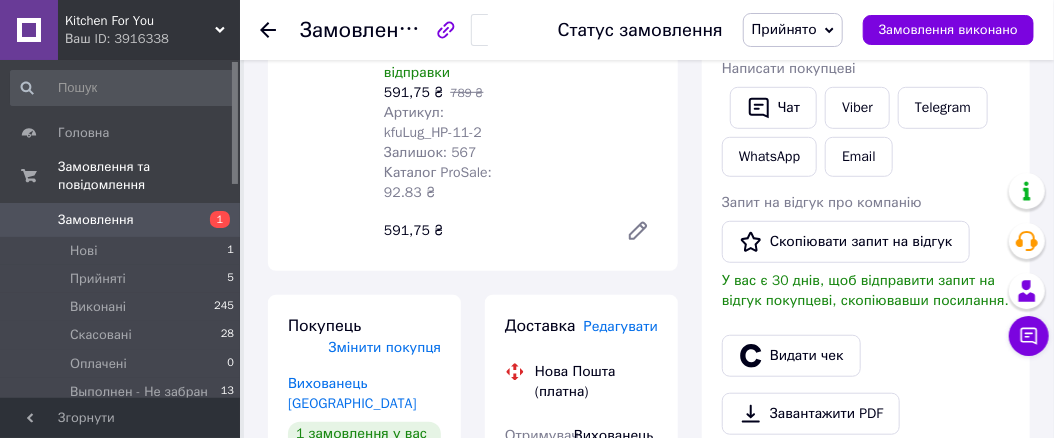 scroll, scrollTop: 600, scrollLeft: 0, axis: vertical 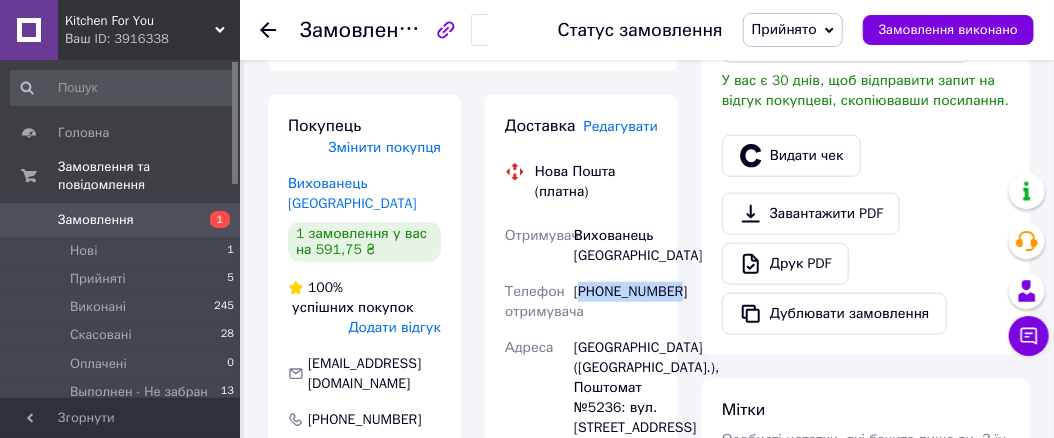 drag, startPoint x: 586, startPoint y: 272, endPoint x: 673, endPoint y: 272, distance: 87 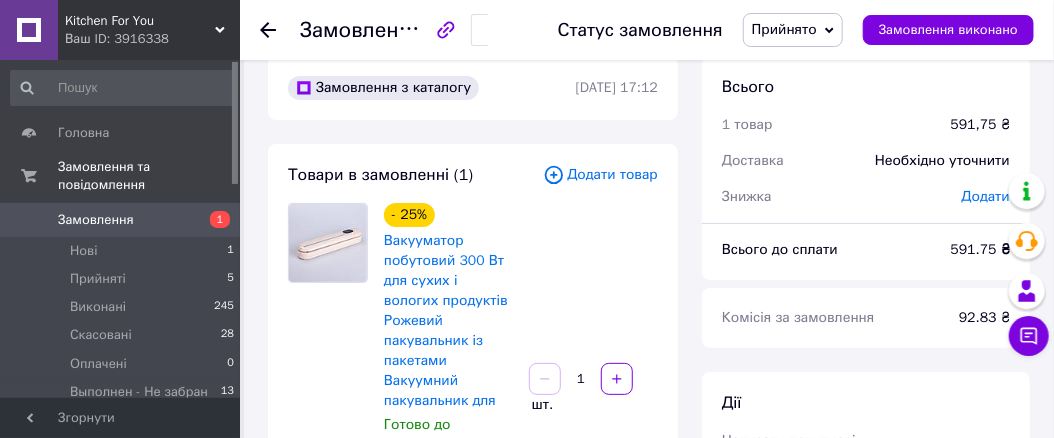 scroll, scrollTop: 0, scrollLeft: 0, axis: both 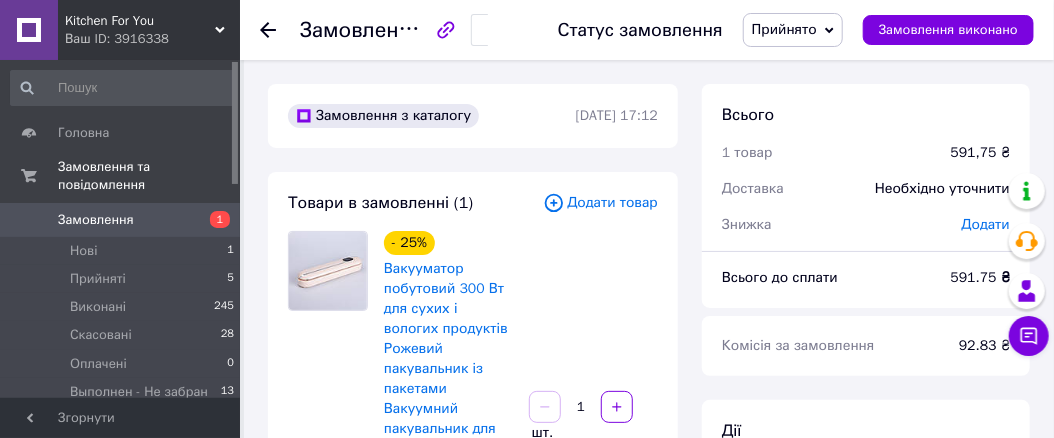 click on "Замовлення з каталогу 10.07.2025 | 17:12 Товари в замовленні (1) Додати товар - 25% Вакууматор побутовий 300 Вт для сухих і вологих продуктів Рожевий пакувальник із пакетами Вакуумний пакувальник для Готово до відправки 591,75 ₴   789 ₴ Артикул: kfuLug_HP-11-2 Залишок: 567 Каталог ProSale: 92.83 ₴  1   шт. 591,75 ₴ Покупець Змінити покупця Вихованець Наталія 1 замовлення у вас на 591,75 ₴ 100%   успішних покупок Додати відгук vuhovanec173@gmail.com +380636211275 Оплата Післяплата Доставка Редагувати Нова Пошта (платна) Отримувач Вихованець Наталія Телефон отримувача +380636211275 Адреса Дата відправки 10.07.2025 591.75 ₴" at bounding box center [473, 965] 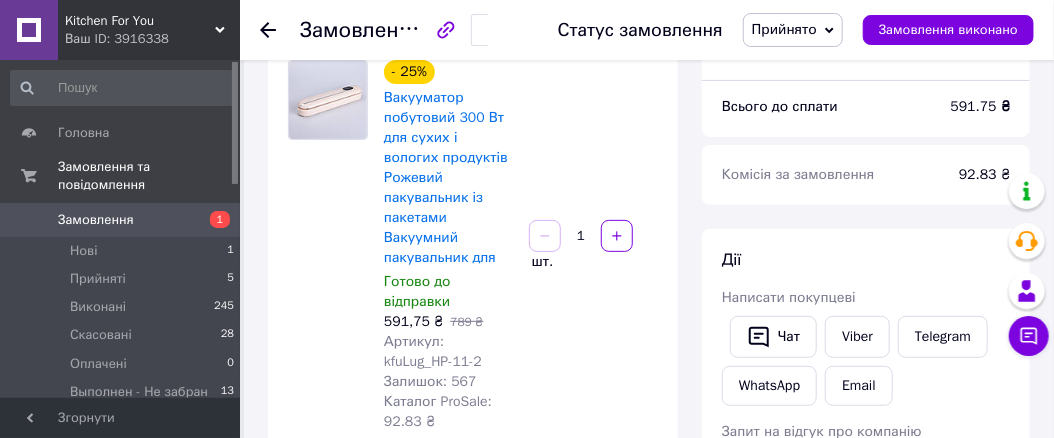 scroll, scrollTop: 200, scrollLeft: 0, axis: vertical 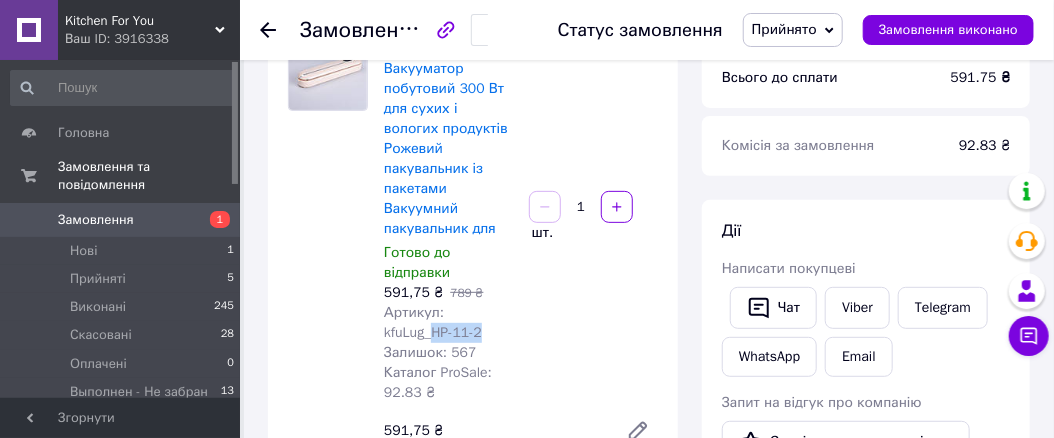 drag, startPoint x: 434, startPoint y: 316, endPoint x: 486, endPoint y: 320, distance: 52.153618 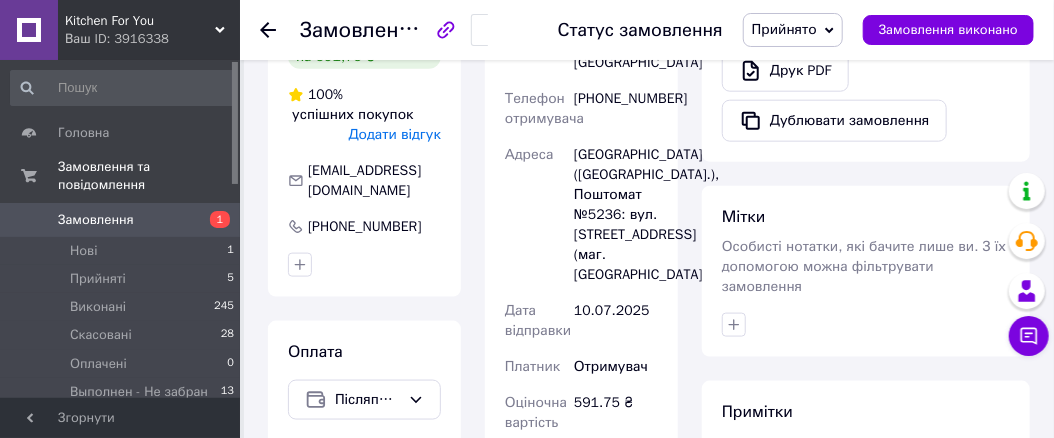 scroll, scrollTop: 900, scrollLeft: 0, axis: vertical 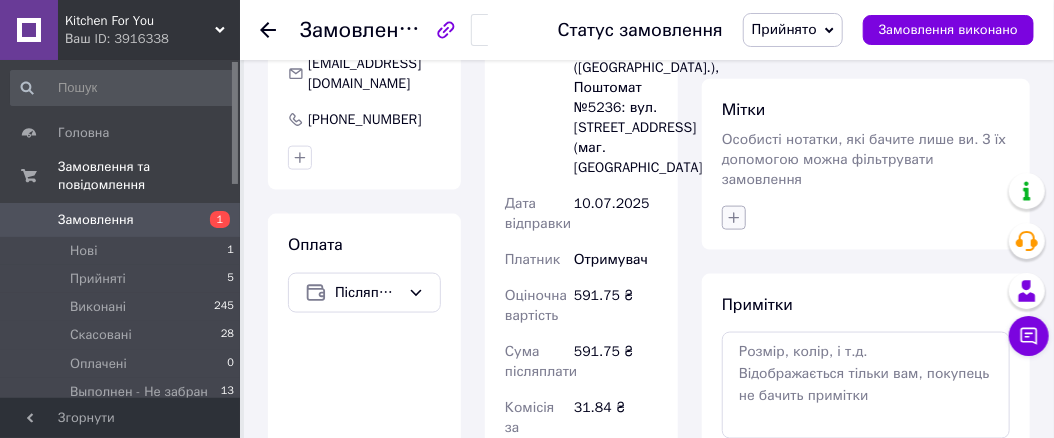 click 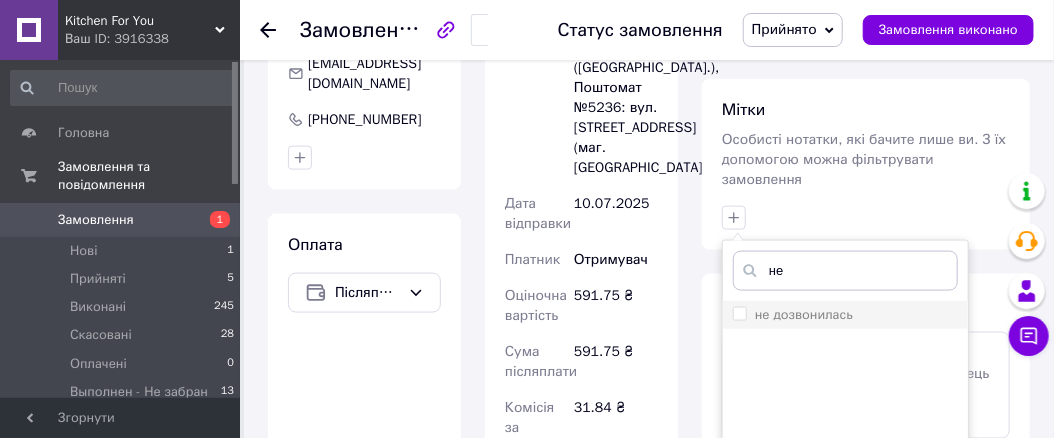 type on "не" 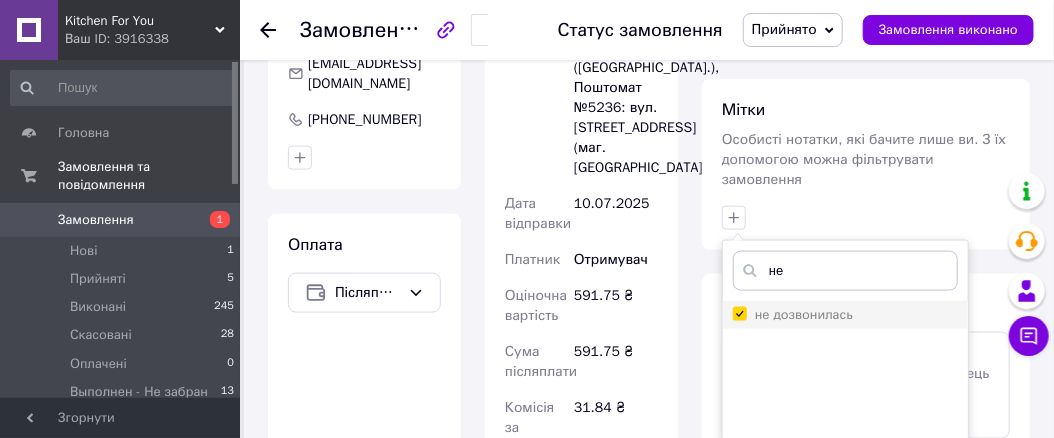 click on "не дозвонилась" at bounding box center [739, 313] 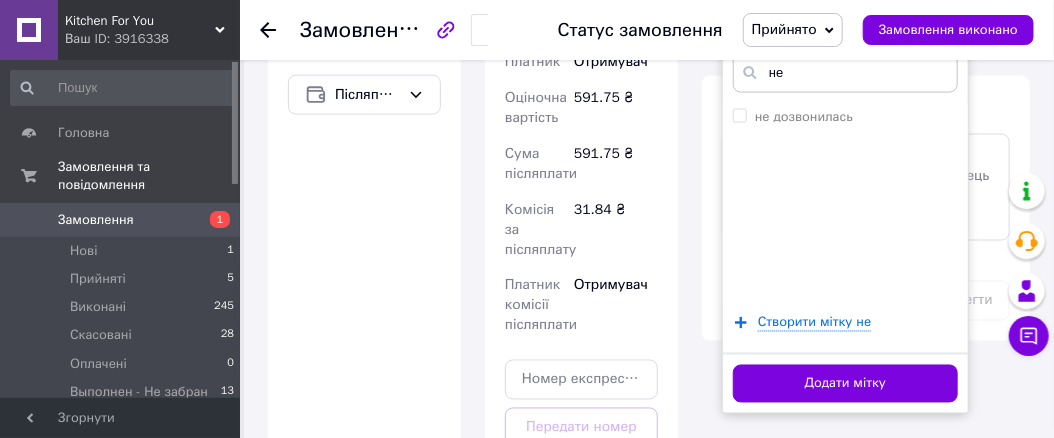 scroll, scrollTop: 1100, scrollLeft: 0, axis: vertical 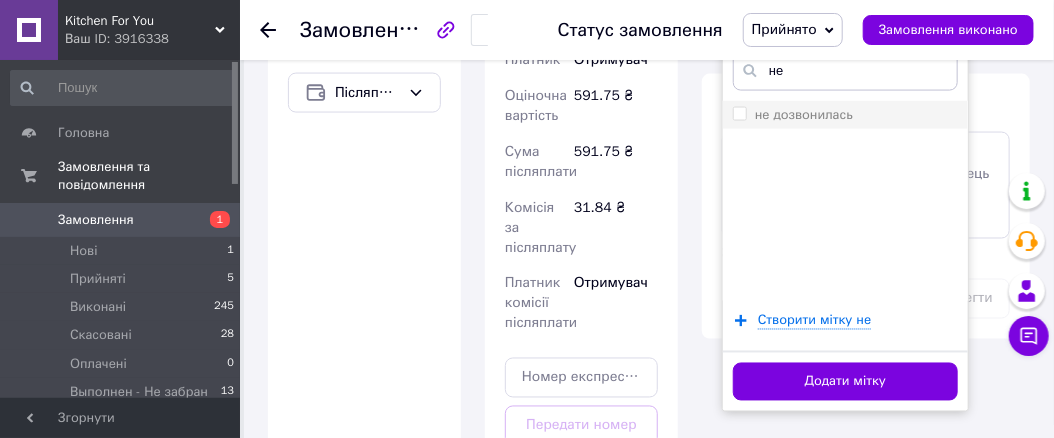click on "не дозвонилась" at bounding box center (739, 113) 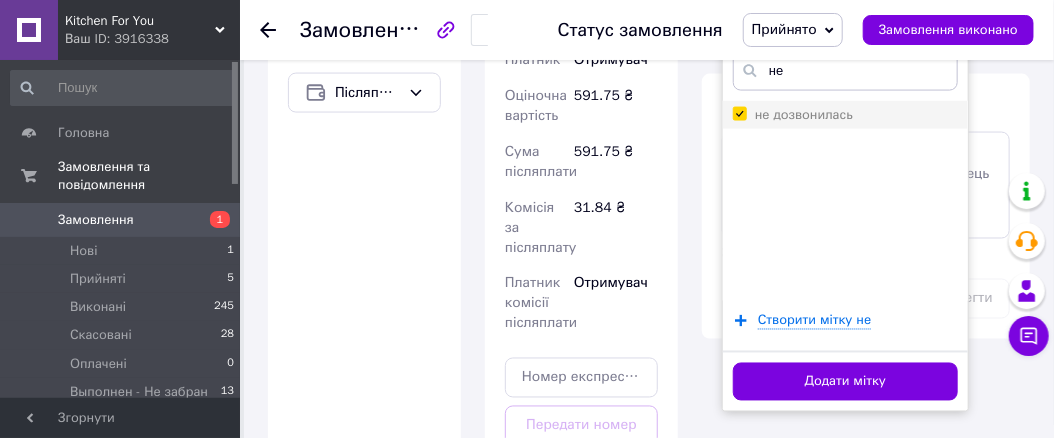 checkbox on "true" 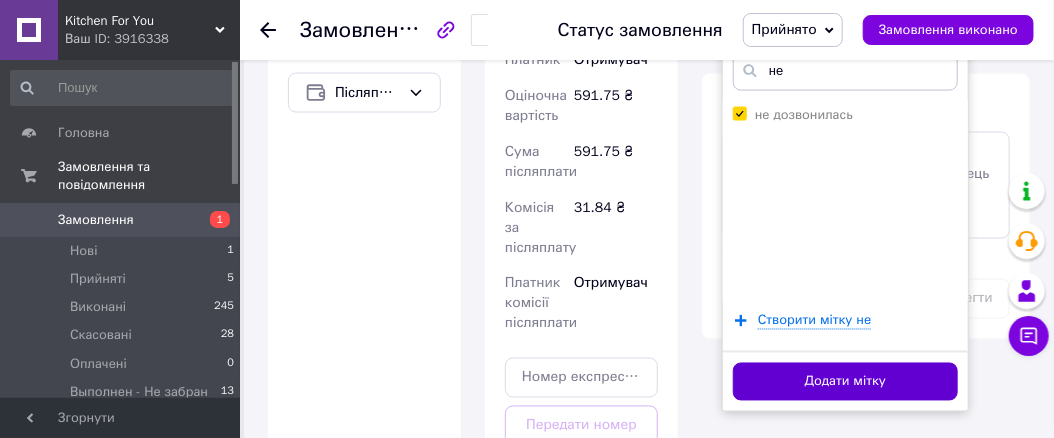 click on "Додати мітку" at bounding box center (845, 382) 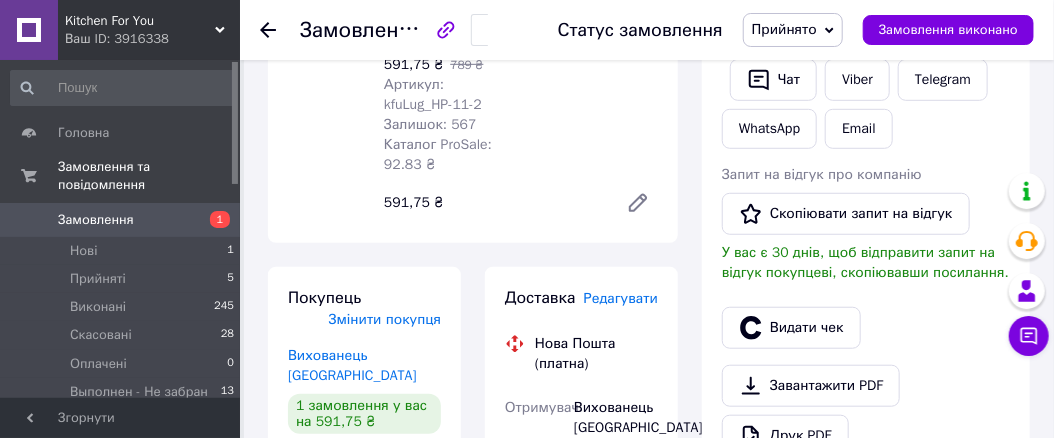 scroll, scrollTop: 400, scrollLeft: 0, axis: vertical 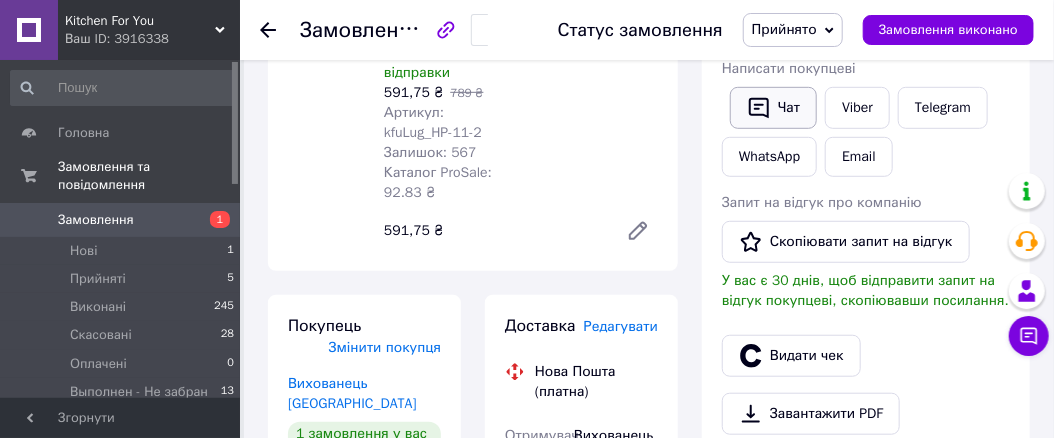 click on "Чат" at bounding box center [773, 108] 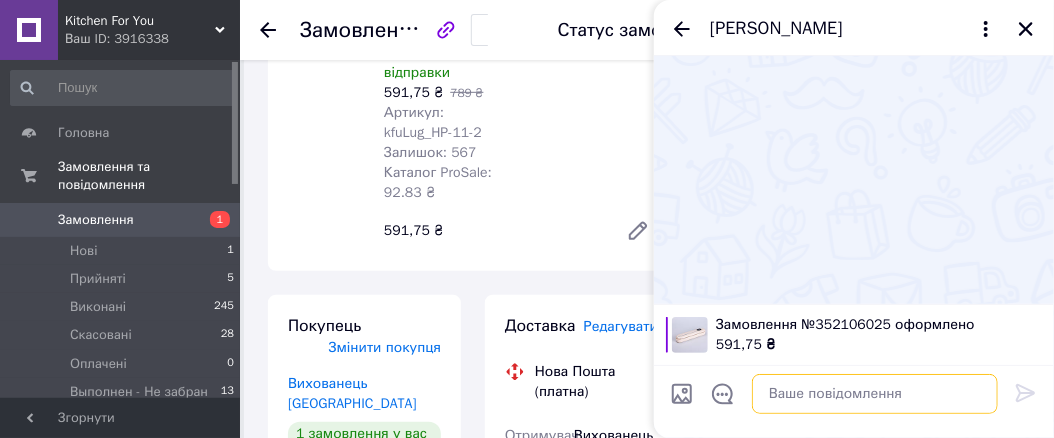 click at bounding box center (875, 394) 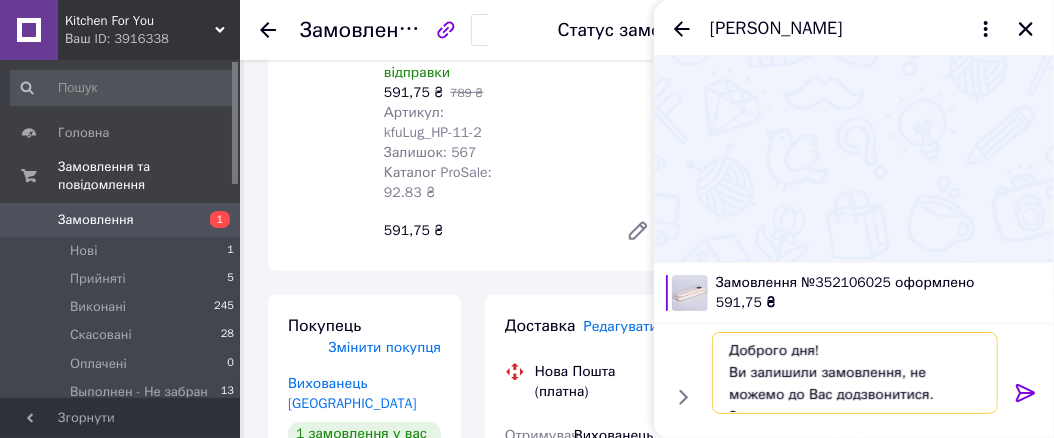 scroll, scrollTop: 13, scrollLeft: 0, axis: vertical 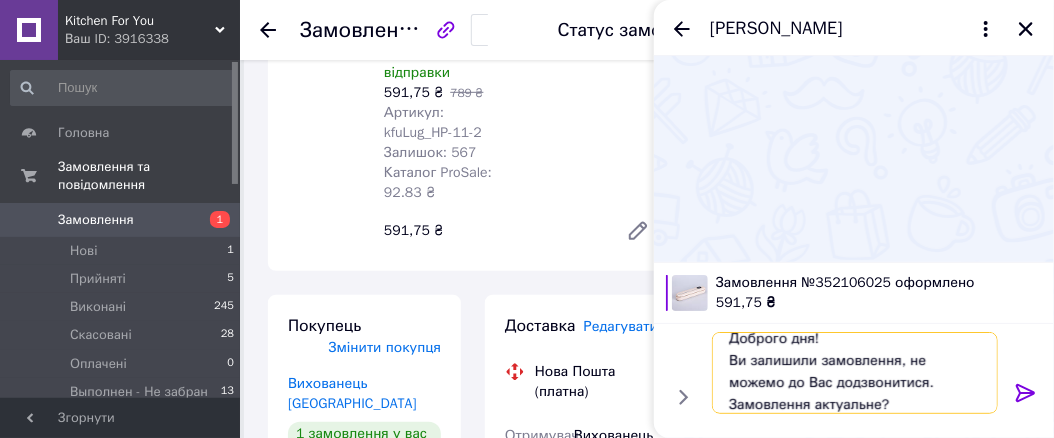 click on "Доброго дня!
Ви залишили замовлення, не можемо до Вас додзвонитися. Замовлення актуальне?" at bounding box center [855, 373] 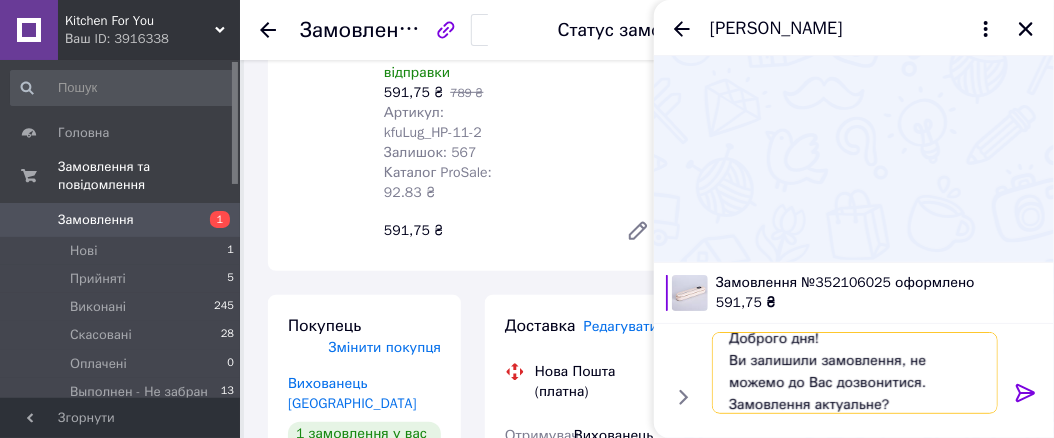 type on "Доброго дня!
Ви залишили замовлення, не можемо до Вас дозвонитися. Замовлення актуальне?" 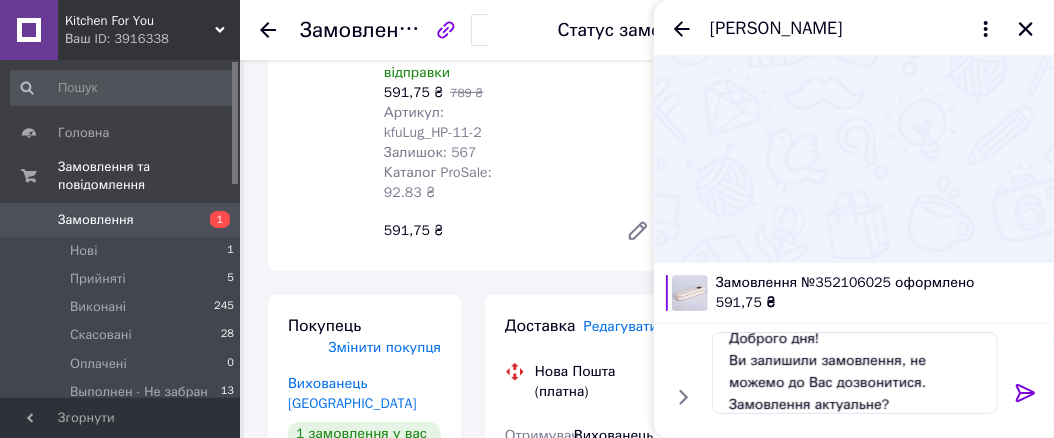 click 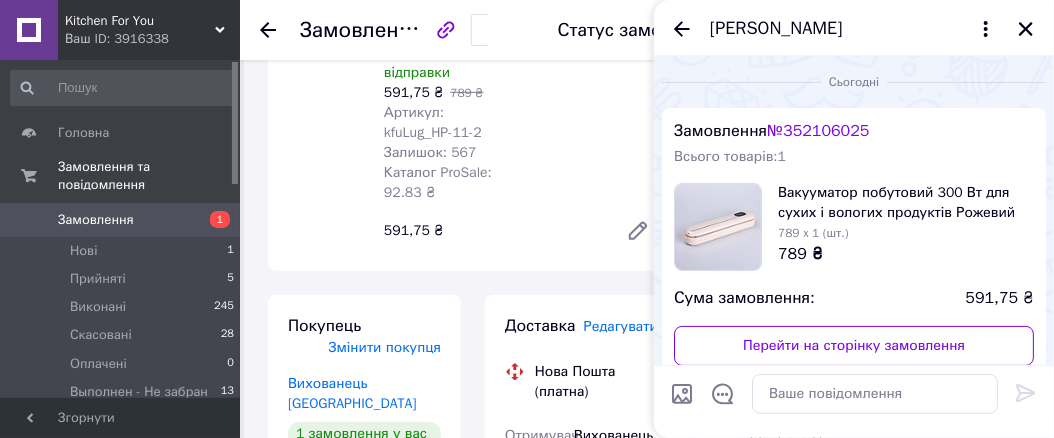 scroll, scrollTop: 0, scrollLeft: 0, axis: both 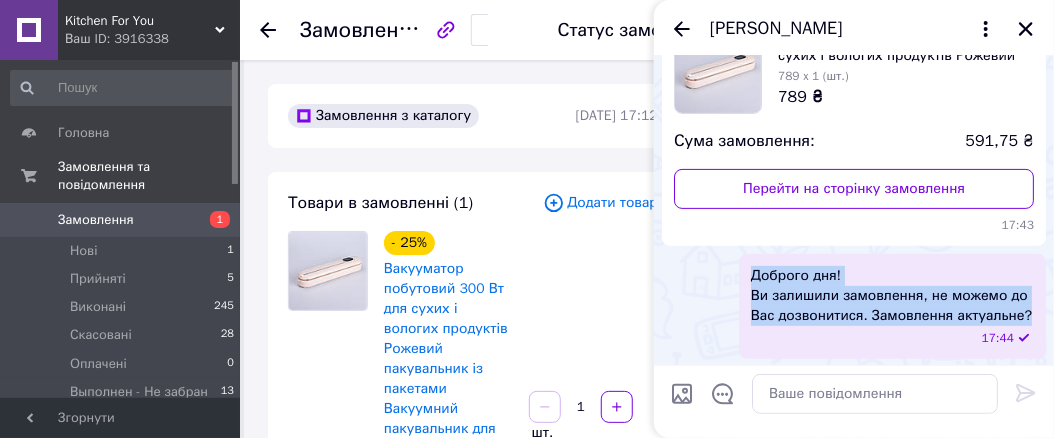 drag, startPoint x: 753, startPoint y: 272, endPoint x: 1016, endPoint y: 308, distance: 265.45245 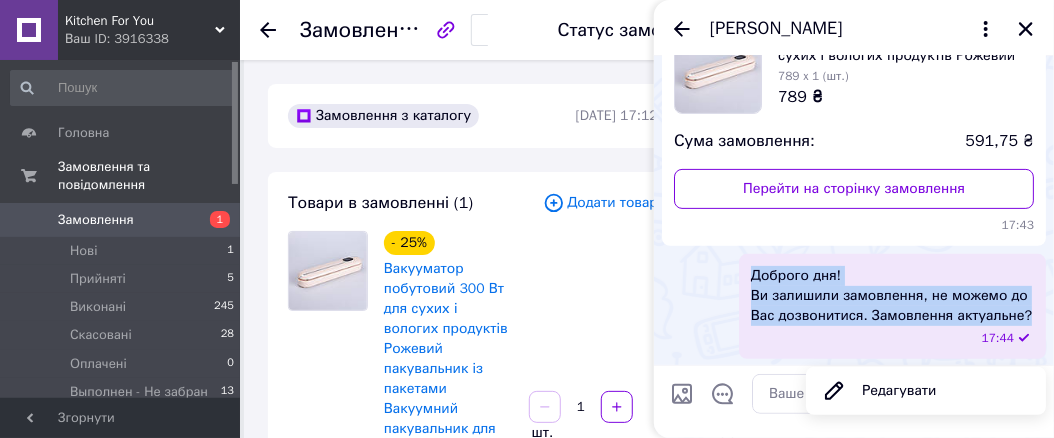 copy on "Доброго дня! Ви залишили замовлення, не можемо до Вас дозвонитися. Замовлення актуальне?" 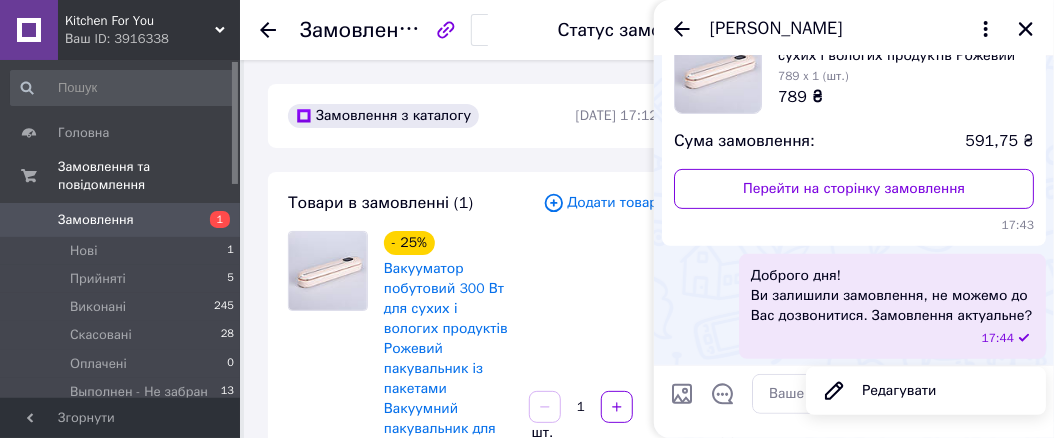 drag, startPoint x: 630, startPoint y: 253, endPoint x: 618, endPoint y: 246, distance: 13.892444 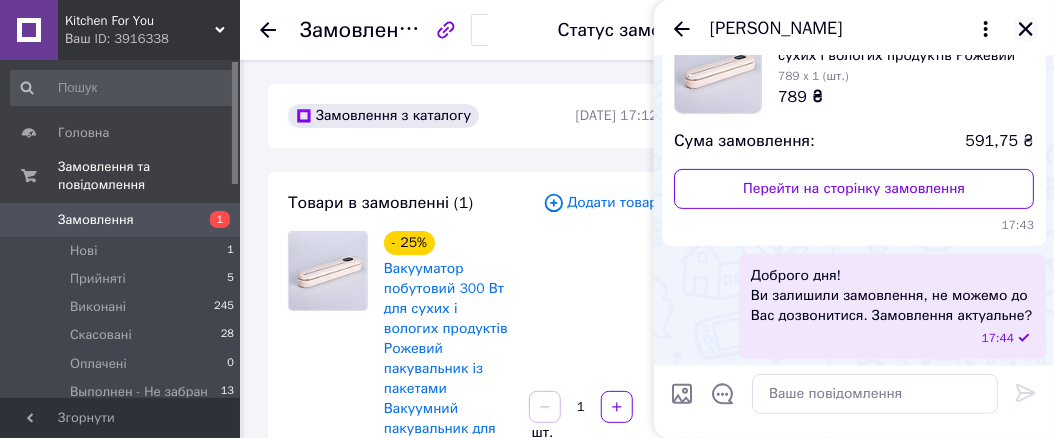 click 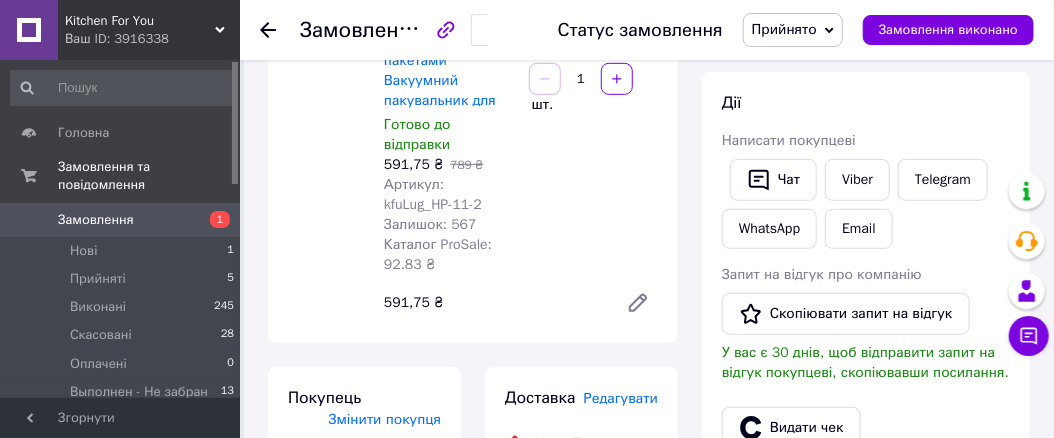 scroll, scrollTop: 300, scrollLeft: 0, axis: vertical 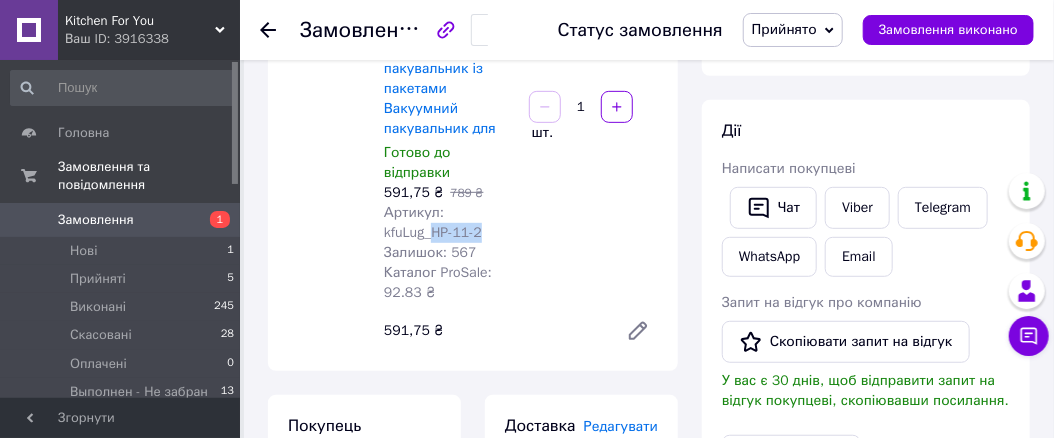 drag, startPoint x: 433, startPoint y: 210, endPoint x: 493, endPoint y: 210, distance: 60 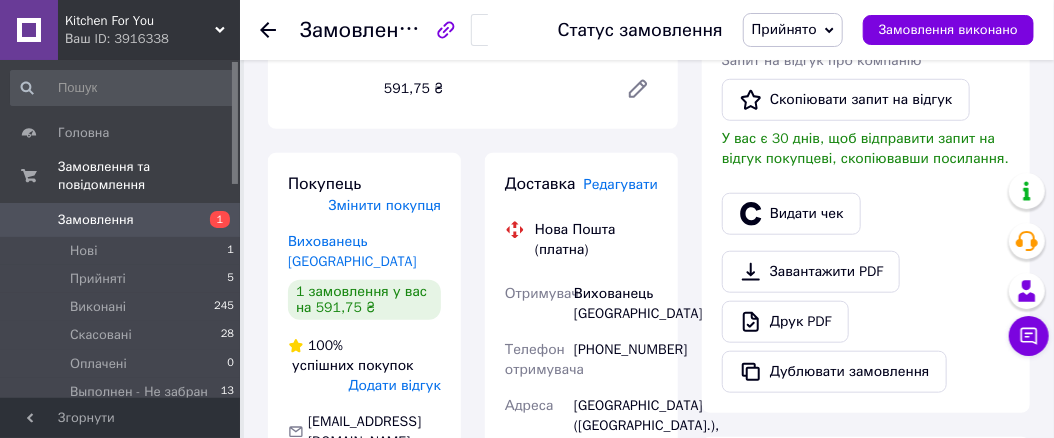 scroll, scrollTop: 600, scrollLeft: 0, axis: vertical 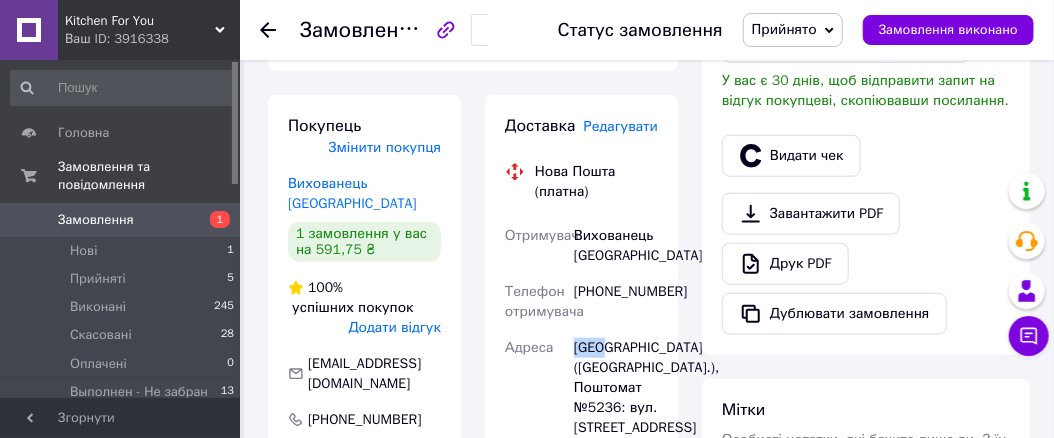 drag, startPoint x: 575, startPoint y: 329, endPoint x: 604, endPoint y: 330, distance: 29.017237 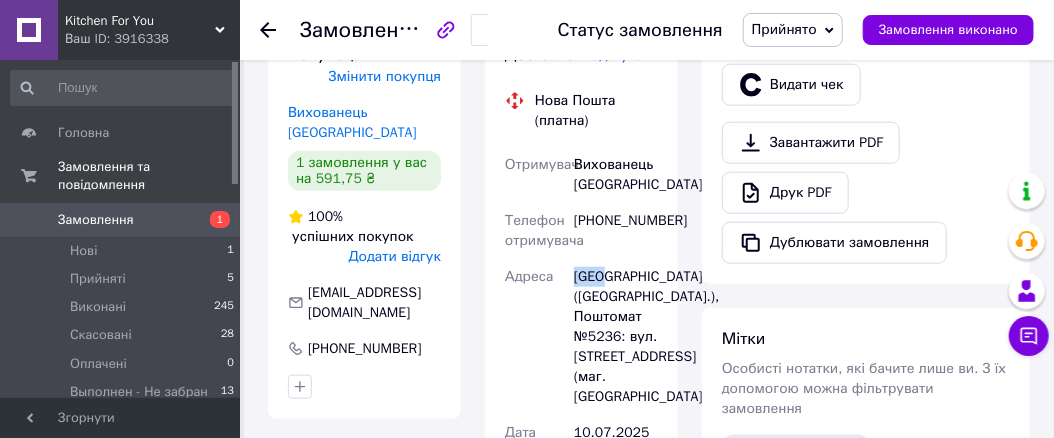 scroll, scrollTop: 700, scrollLeft: 0, axis: vertical 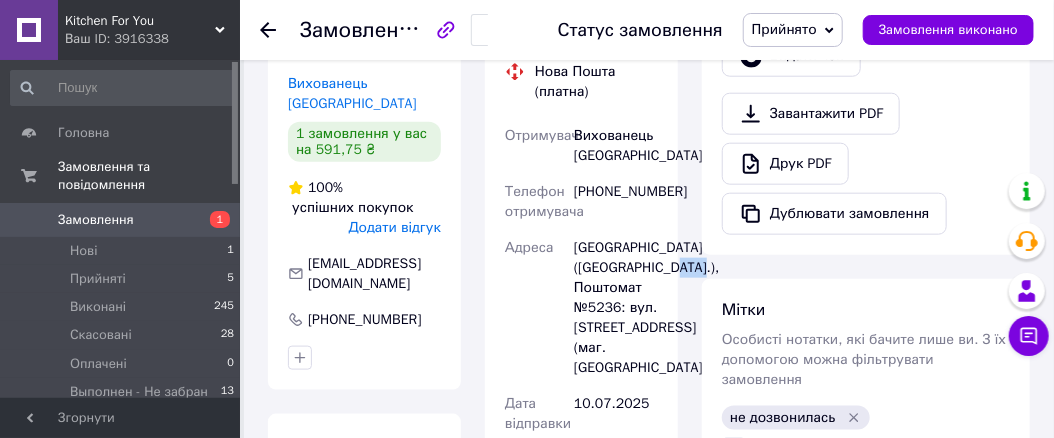 drag, startPoint x: 618, startPoint y: 308, endPoint x: 592, endPoint y: 307, distance: 26.019224 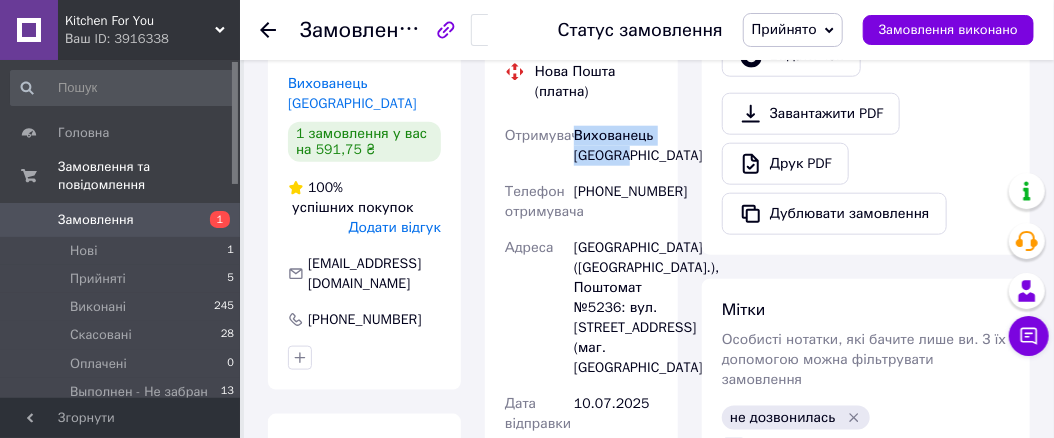 drag, startPoint x: 590, startPoint y: 126, endPoint x: 634, endPoint y: 138, distance: 45.607018 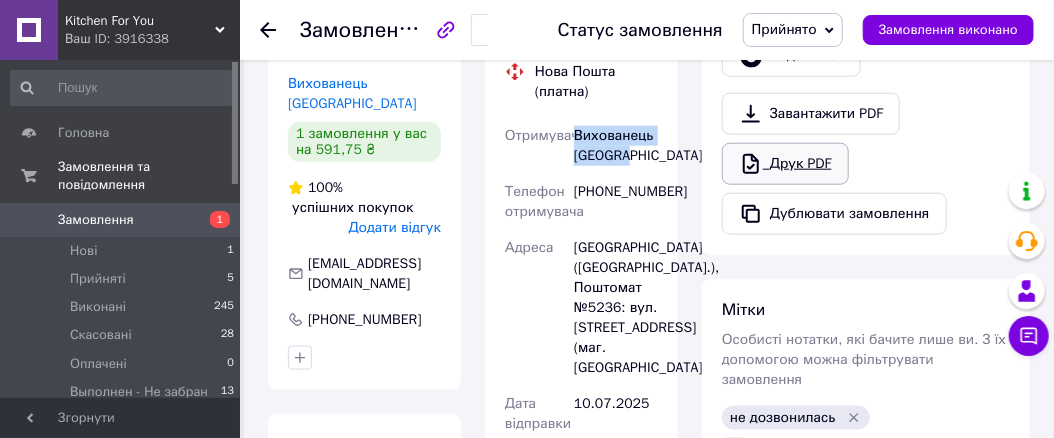 copy on "Вихованець Наталія" 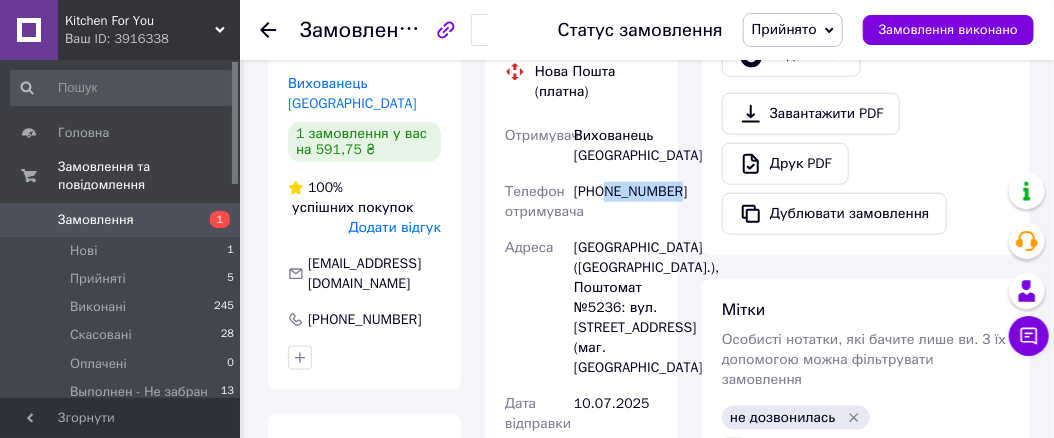 drag, startPoint x: 656, startPoint y: 170, endPoint x: 609, endPoint y: 167, distance: 47.095646 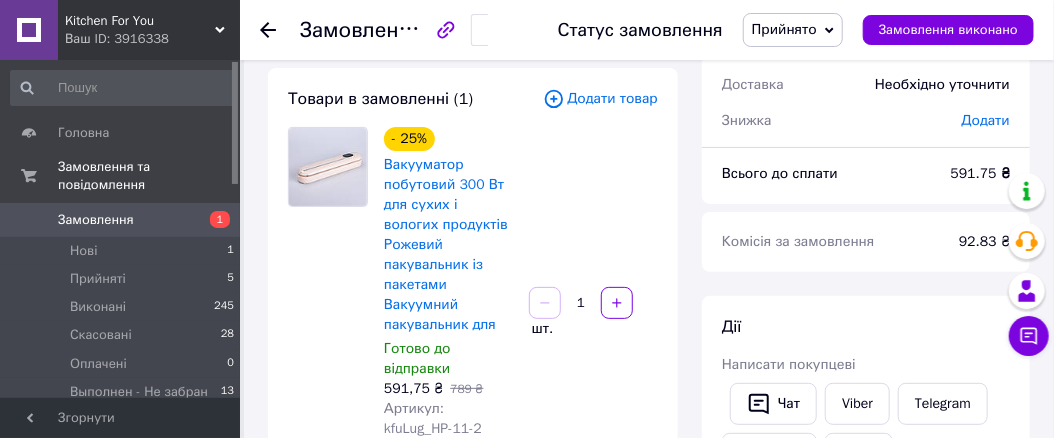 scroll, scrollTop: 0, scrollLeft: 0, axis: both 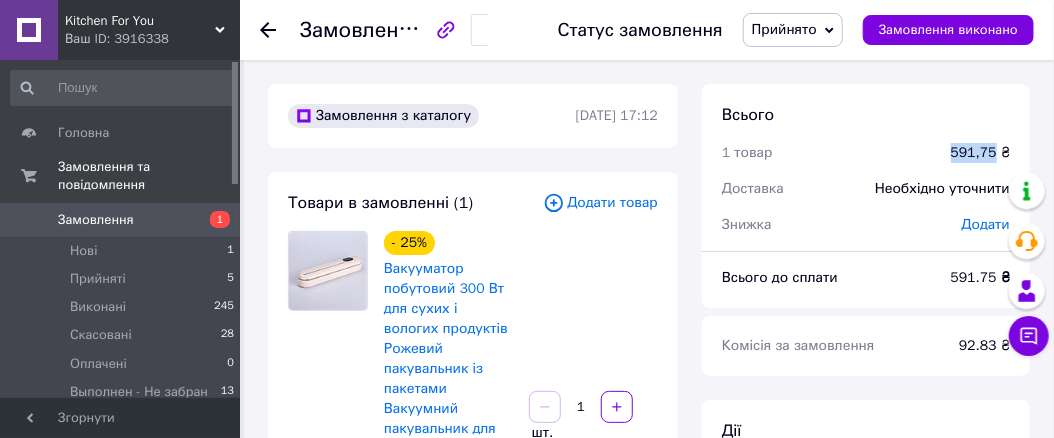 drag, startPoint x: 997, startPoint y: 153, endPoint x: 959, endPoint y: 153, distance: 38 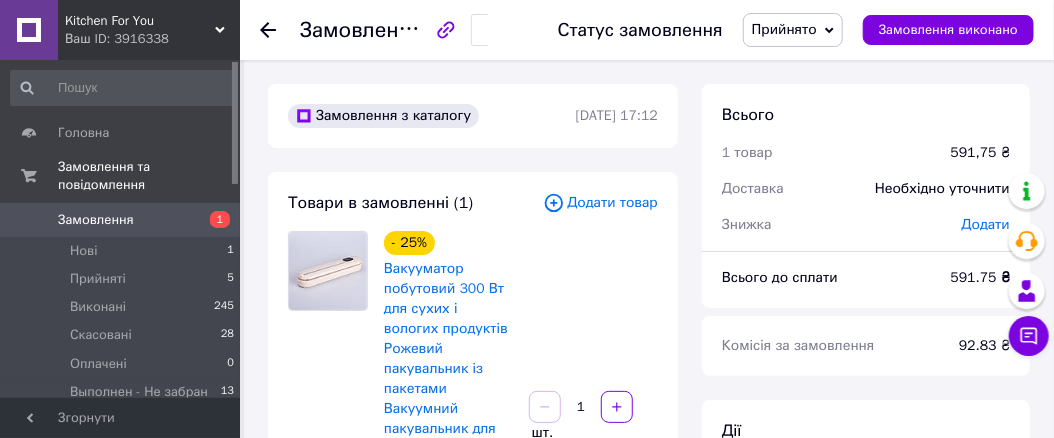 drag, startPoint x: 831, startPoint y: 151, endPoint x: 807, endPoint y: 151, distance: 24 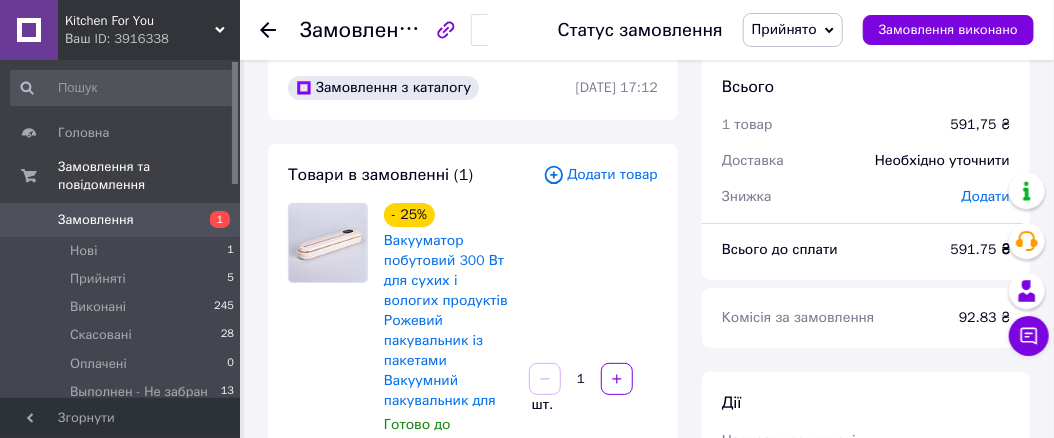 scroll, scrollTop: 0, scrollLeft: 0, axis: both 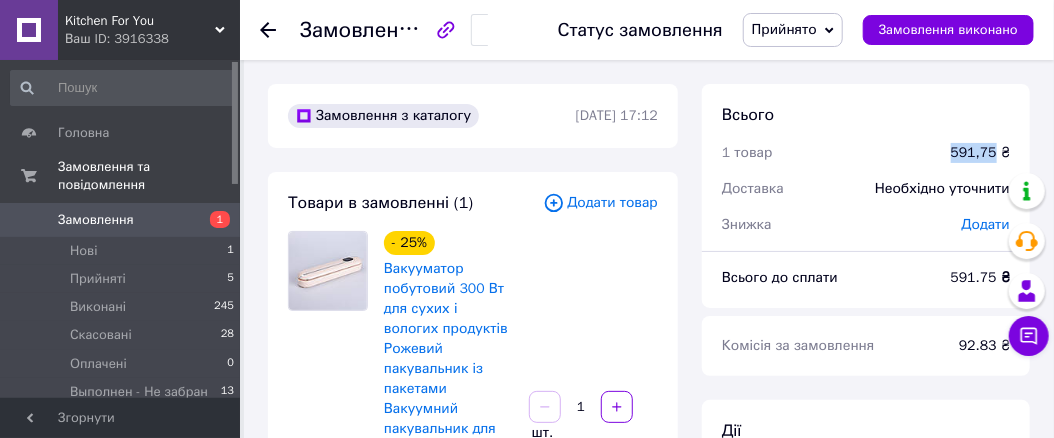 drag, startPoint x: 999, startPoint y: 155, endPoint x: 957, endPoint y: 157, distance: 42.047592 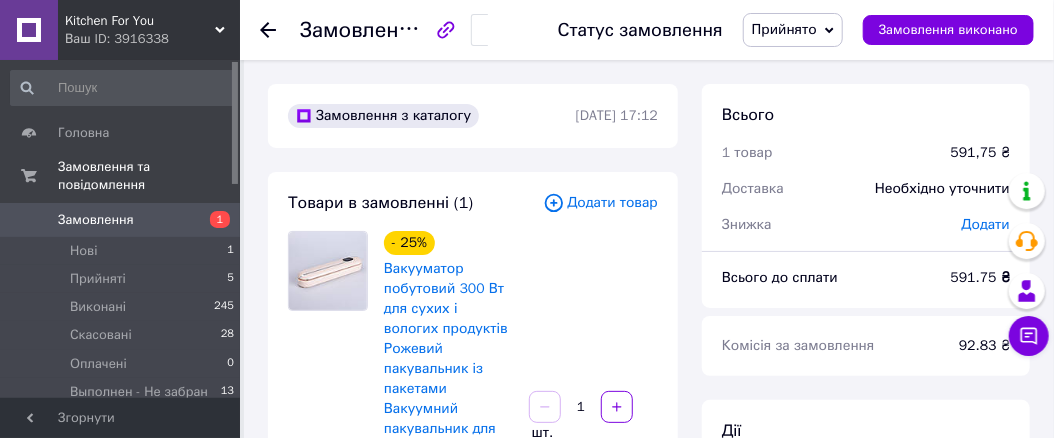click on "Всього 1 товар 591,75 ₴ Доставка Необхідно уточнити Знижка Додати" at bounding box center (866, 159) 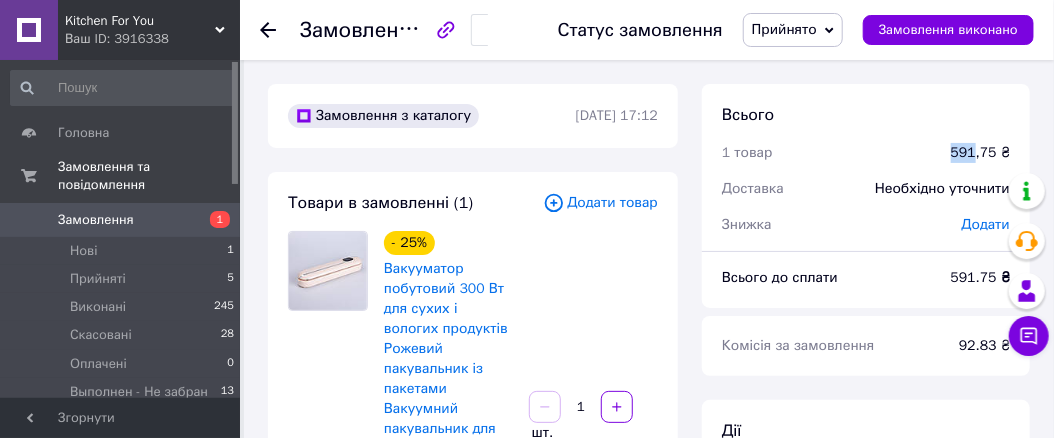 click on "591,75 ₴" at bounding box center (980, 153) 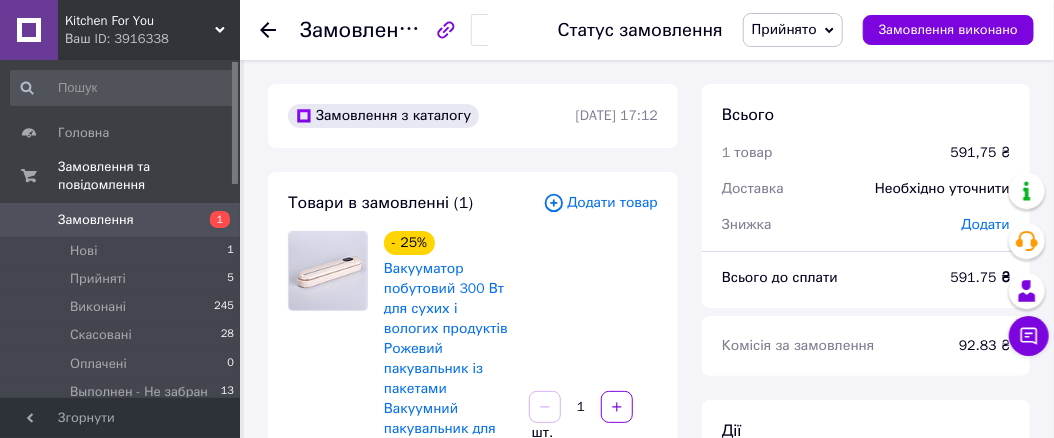 click on "Всього 1 товар 591,75 ₴ Доставка Необхідно уточнити Знижка Додати" at bounding box center [866, 159] 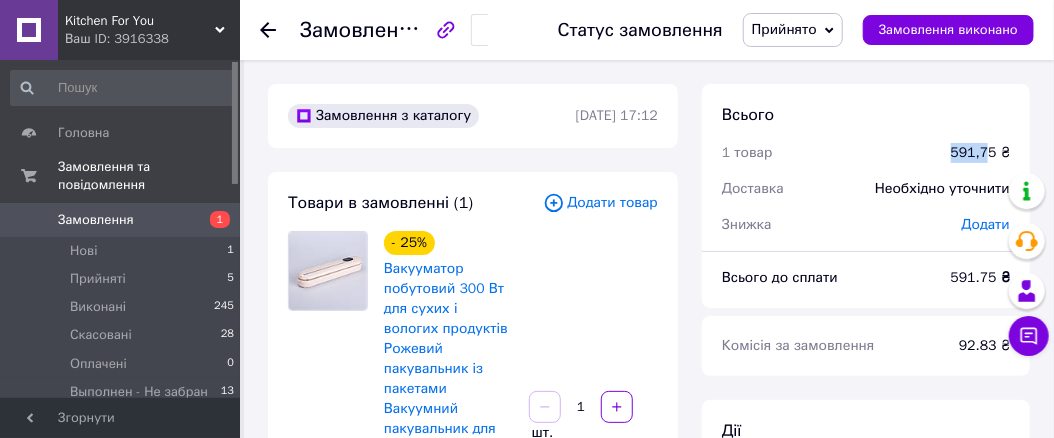 drag, startPoint x: 990, startPoint y: 145, endPoint x: 955, endPoint y: 149, distance: 35.22783 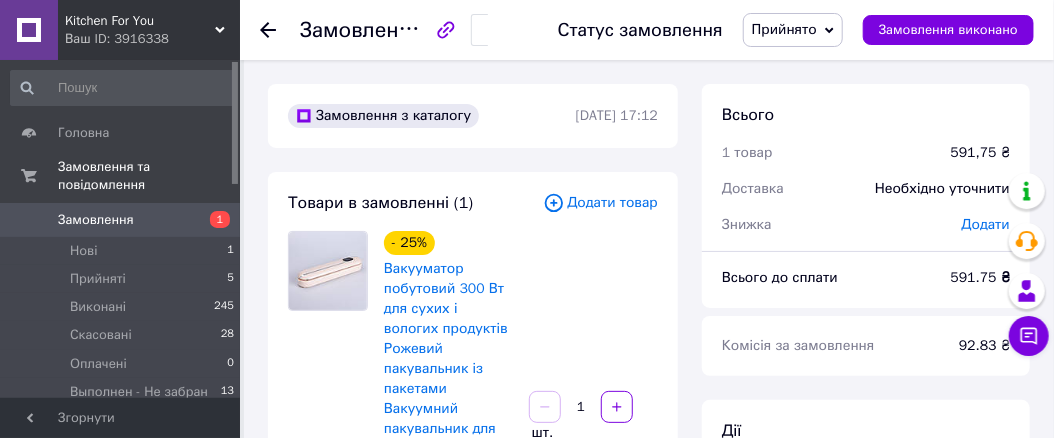 click on "Всього 1 товар 591,75 ₴ Доставка Необхідно уточнити Знижка Додати" at bounding box center [866, 159] 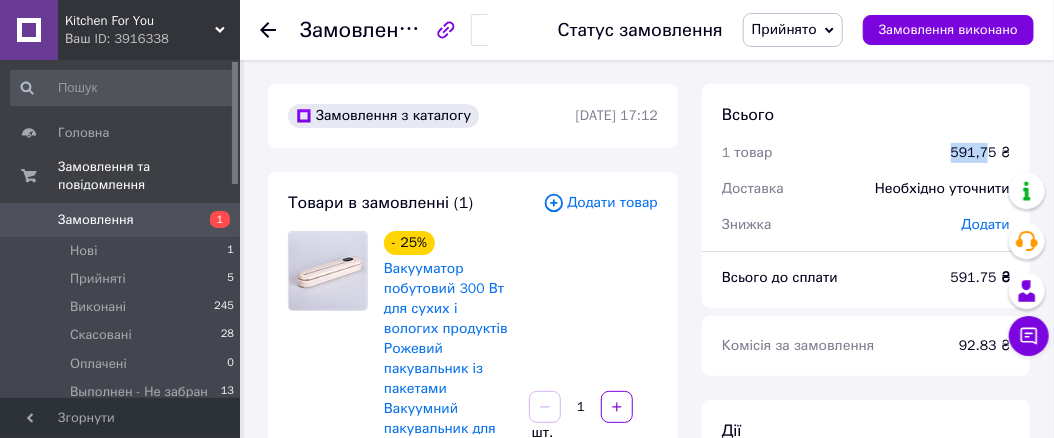 drag, startPoint x: 991, startPoint y: 151, endPoint x: 958, endPoint y: 150, distance: 33.01515 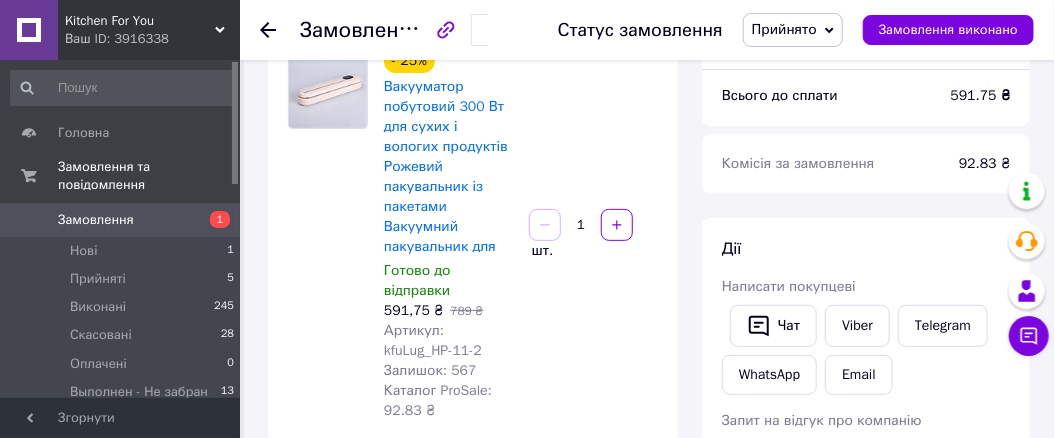 scroll, scrollTop: 300, scrollLeft: 0, axis: vertical 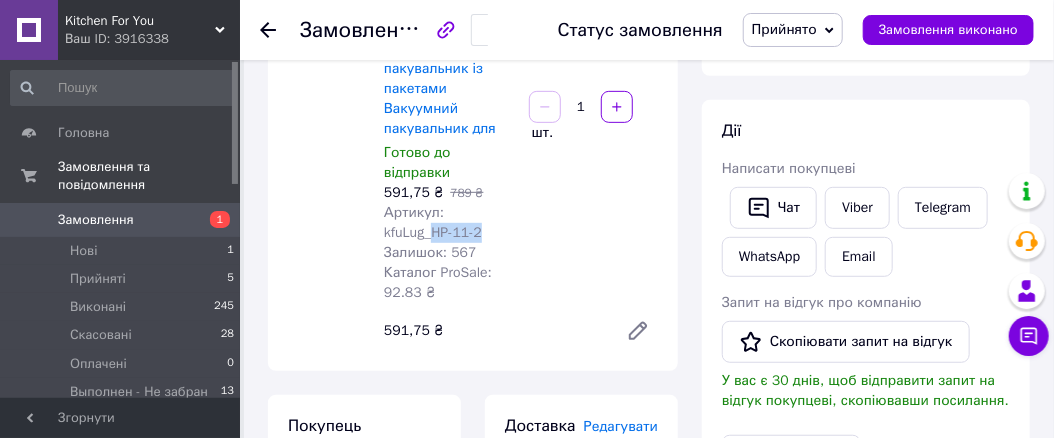 drag, startPoint x: 452, startPoint y: 214, endPoint x: 495, endPoint y: 212, distance: 43.046486 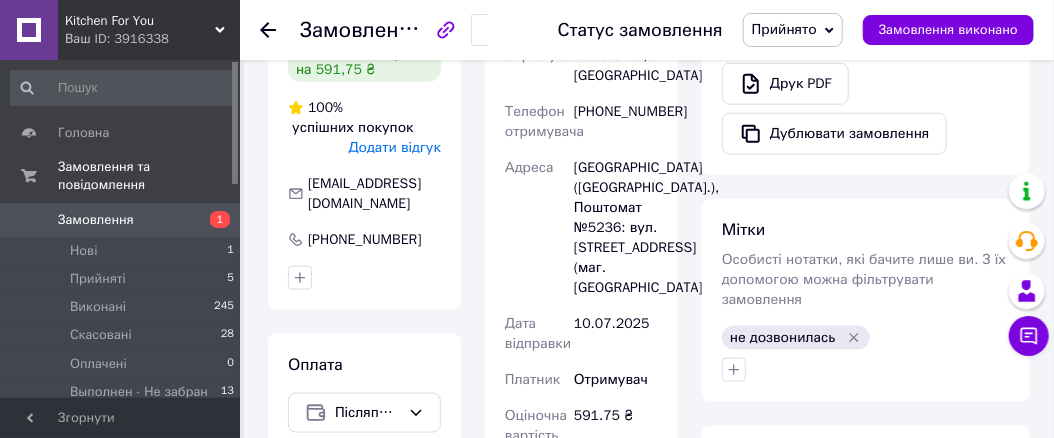 scroll, scrollTop: 900, scrollLeft: 0, axis: vertical 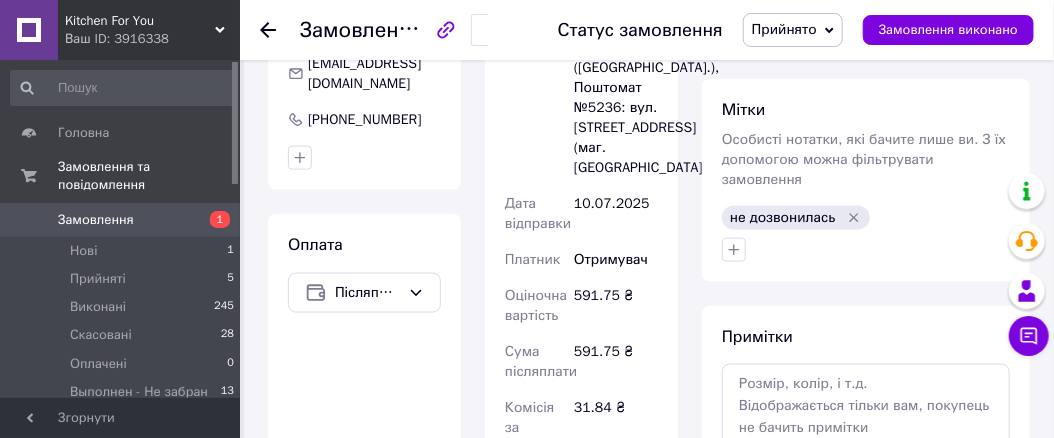 click 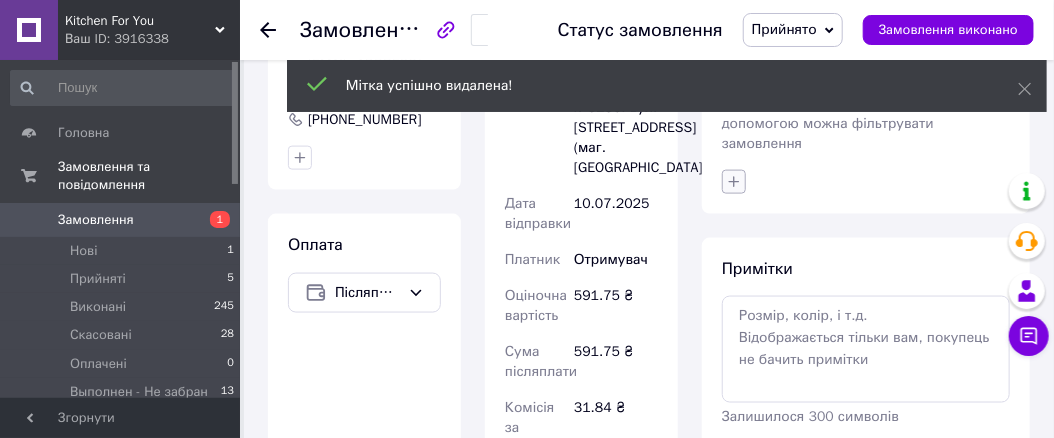 click 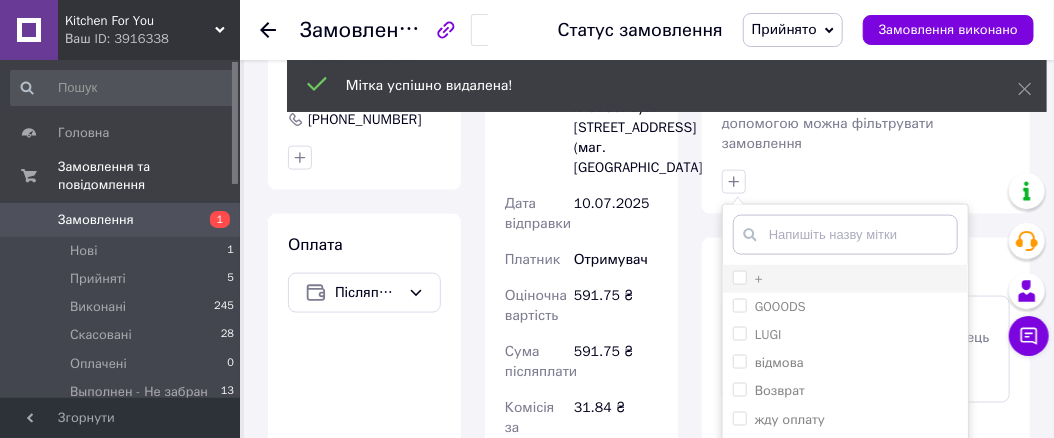 click on "+" at bounding box center [739, 277] 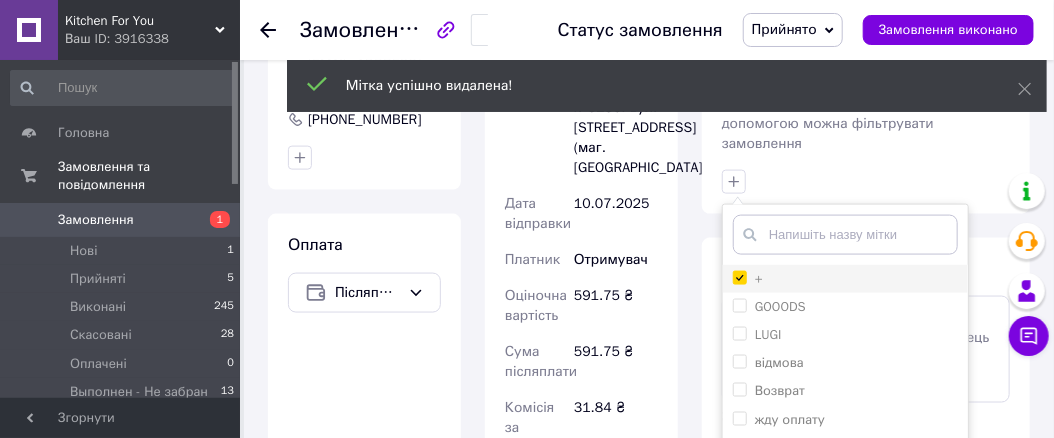 checkbox on "true" 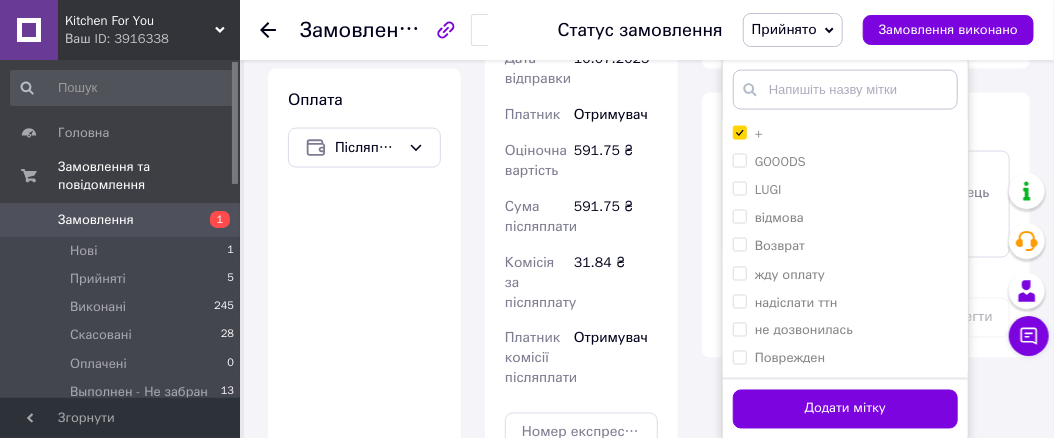 scroll, scrollTop: 1300, scrollLeft: 0, axis: vertical 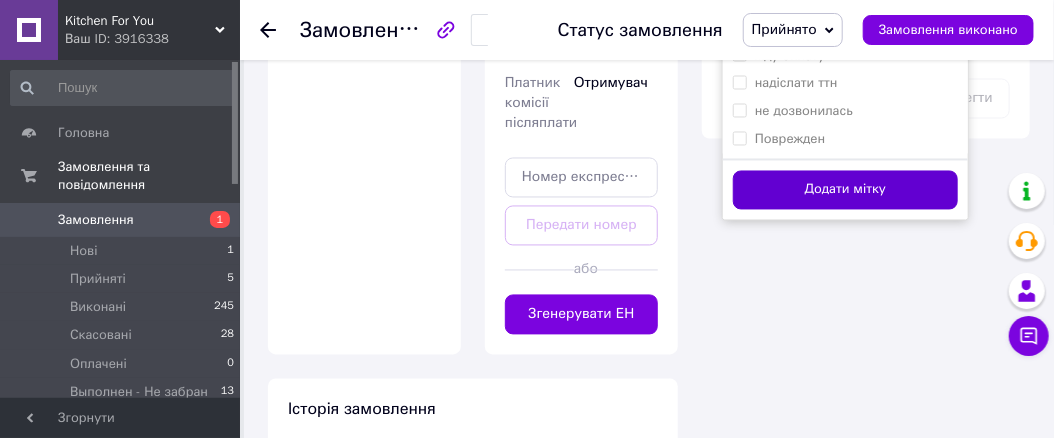 drag, startPoint x: 813, startPoint y: 163, endPoint x: 861, endPoint y: 133, distance: 56.603886 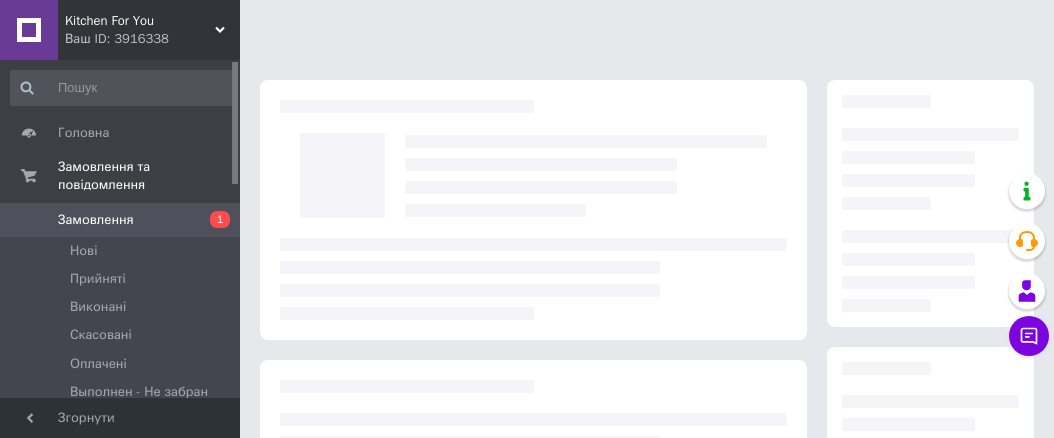 scroll, scrollTop: 0, scrollLeft: 0, axis: both 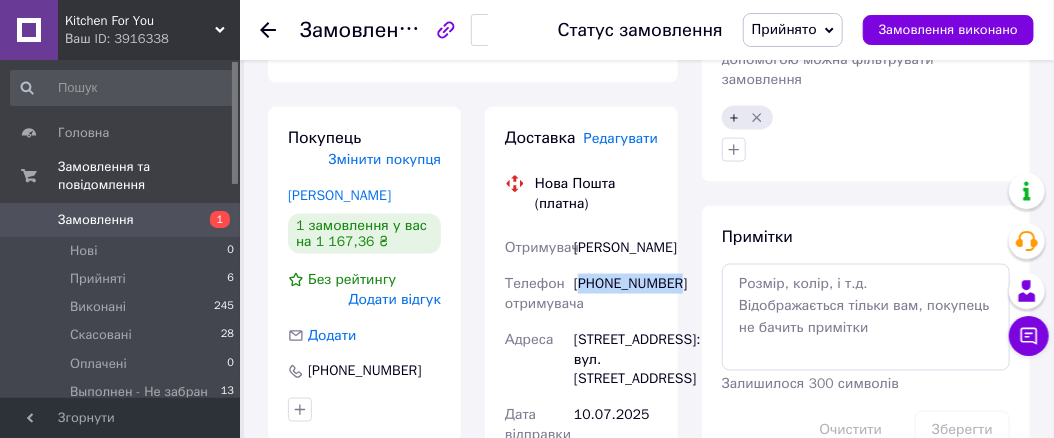 drag, startPoint x: 586, startPoint y: 296, endPoint x: 676, endPoint y: 305, distance: 90.44888 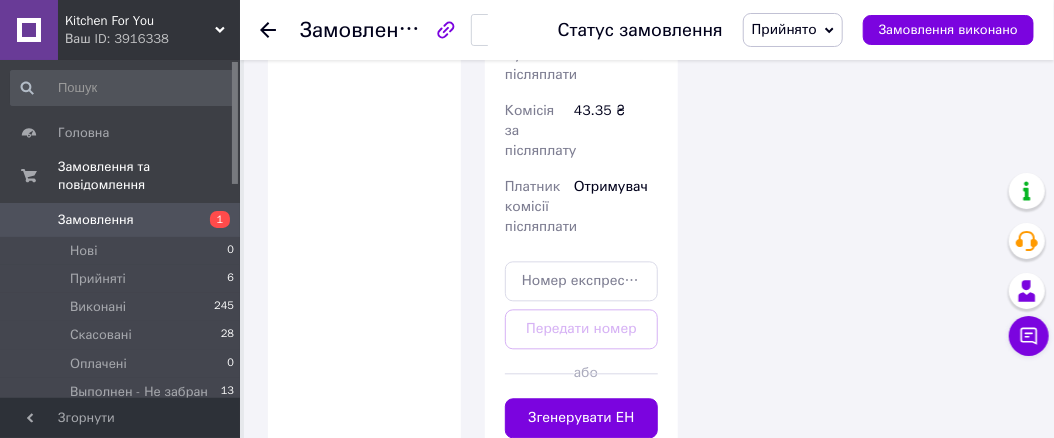 scroll, scrollTop: 1600, scrollLeft: 0, axis: vertical 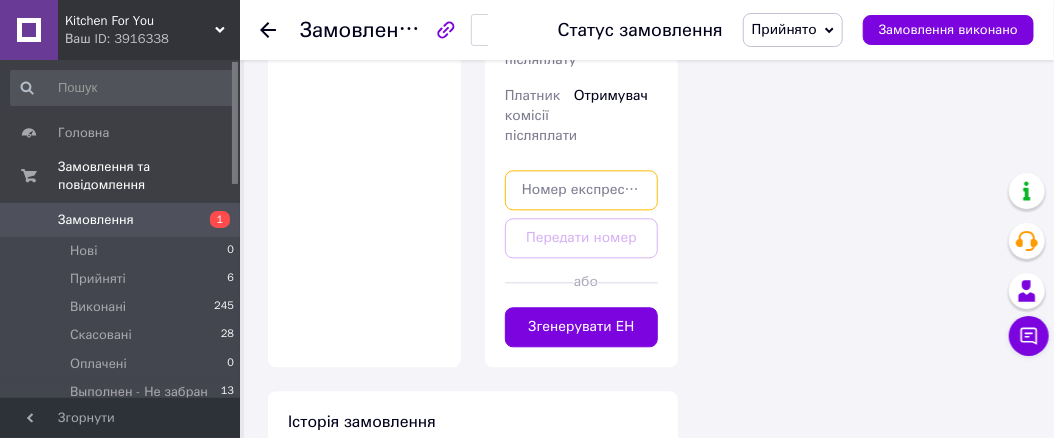 click at bounding box center (581, 190) 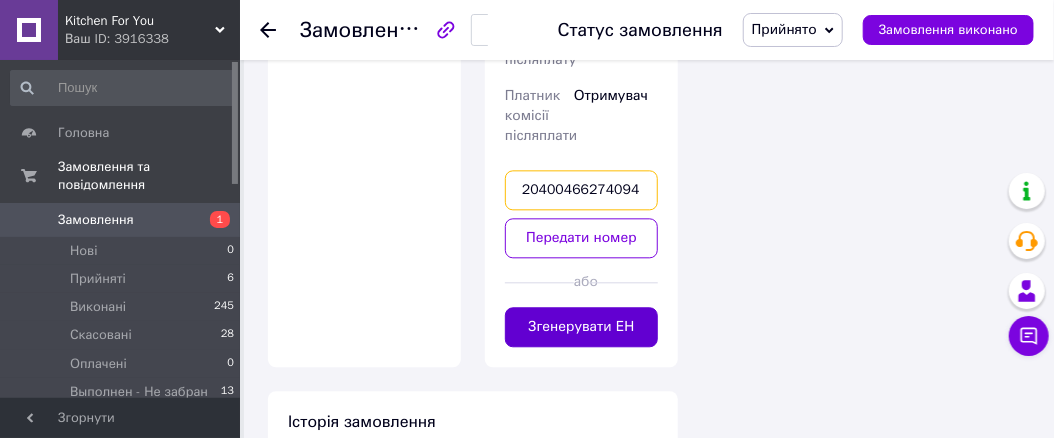type on "20400466274094" 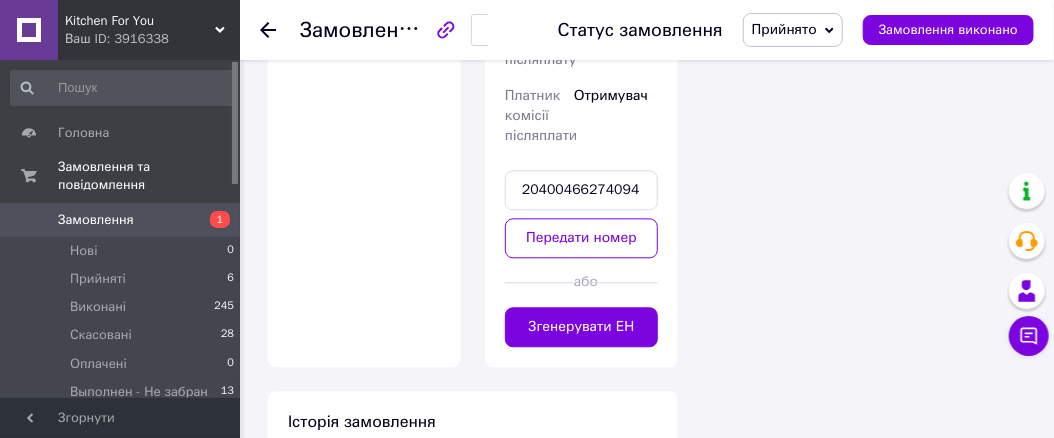 click on "Згенерувати ЕН" at bounding box center [581, 327] 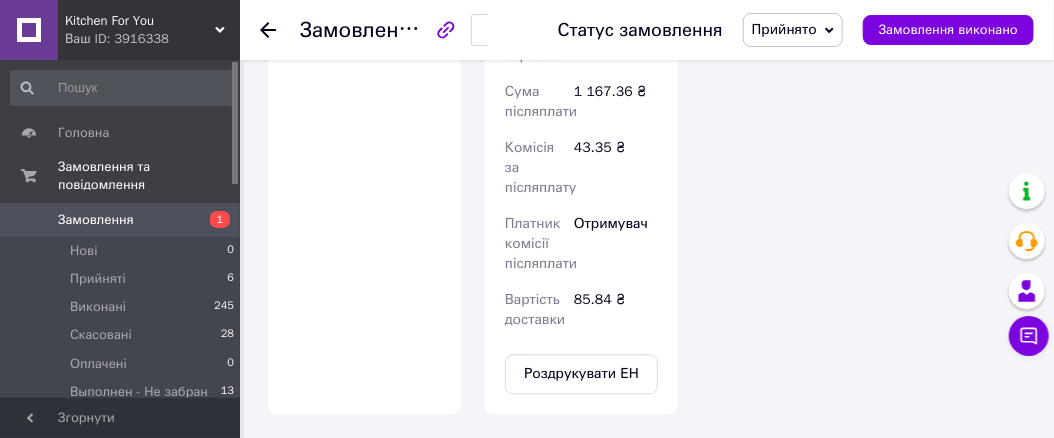 scroll, scrollTop: 304, scrollLeft: 0, axis: vertical 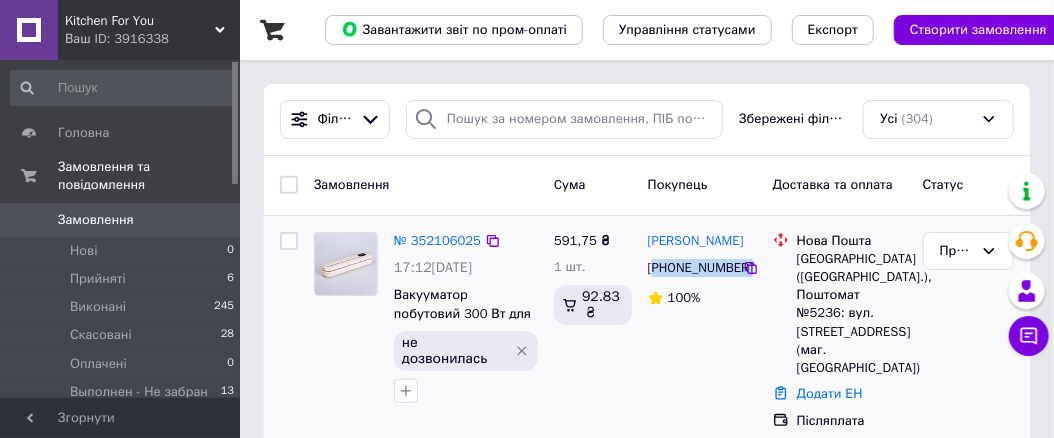 drag, startPoint x: 739, startPoint y: 267, endPoint x: 660, endPoint y: 264, distance: 79.05694 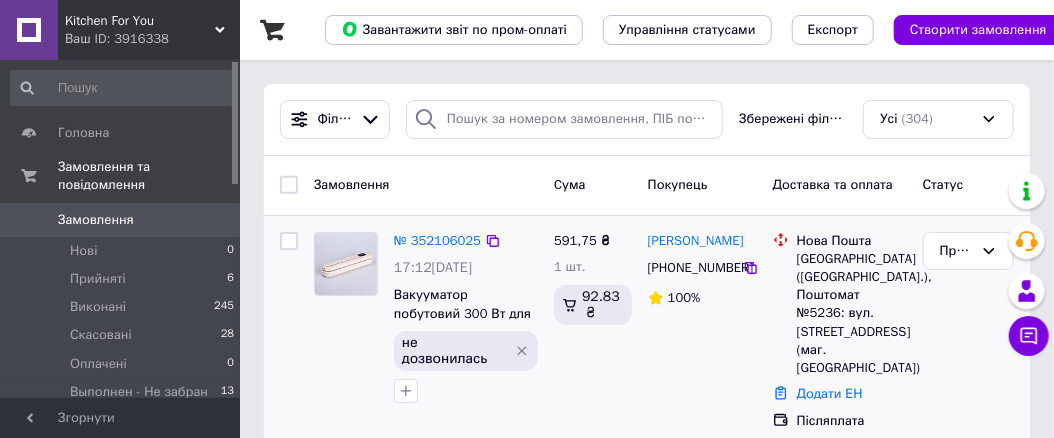 click on "[PERSON_NAME] [PHONE_NUMBER] 100%" at bounding box center (702, 331) 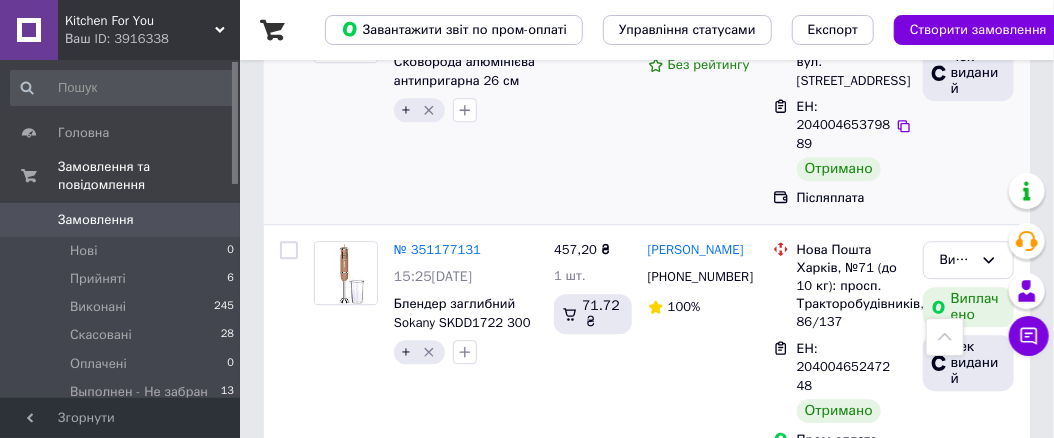 scroll, scrollTop: 4800, scrollLeft: 0, axis: vertical 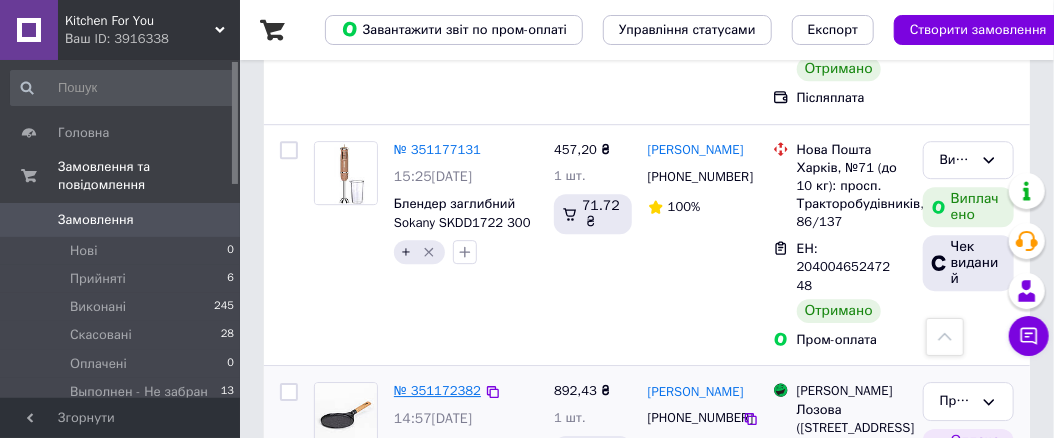 click on "№ 351172382" at bounding box center (437, 390) 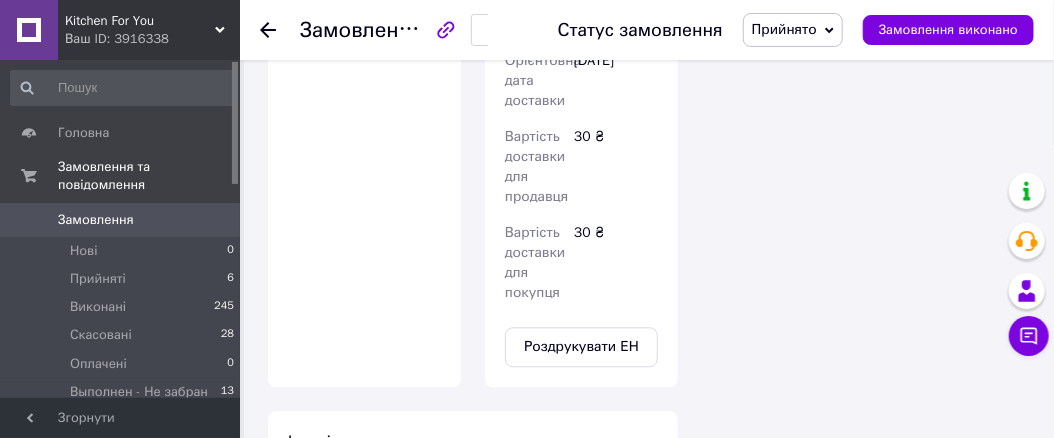 scroll, scrollTop: 1800, scrollLeft: 0, axis: vertical 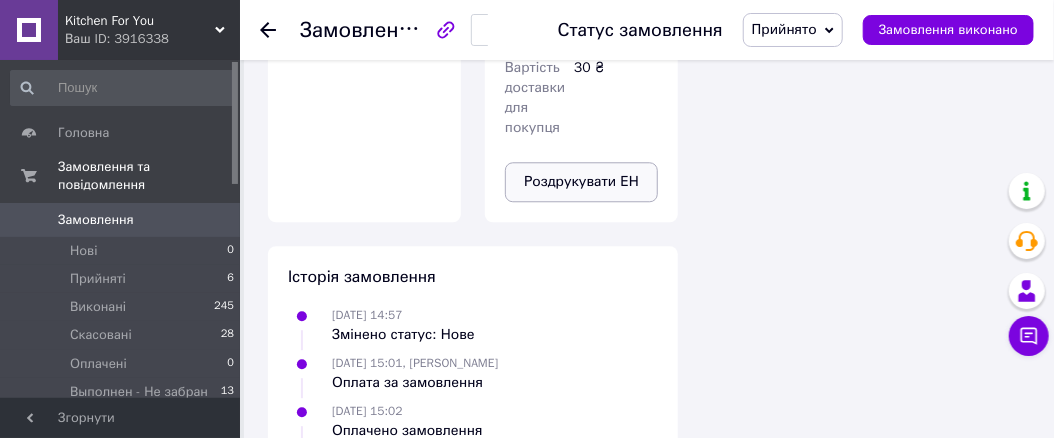 click on "Роздрукувати ЕН" at bounding box center [581, 182] 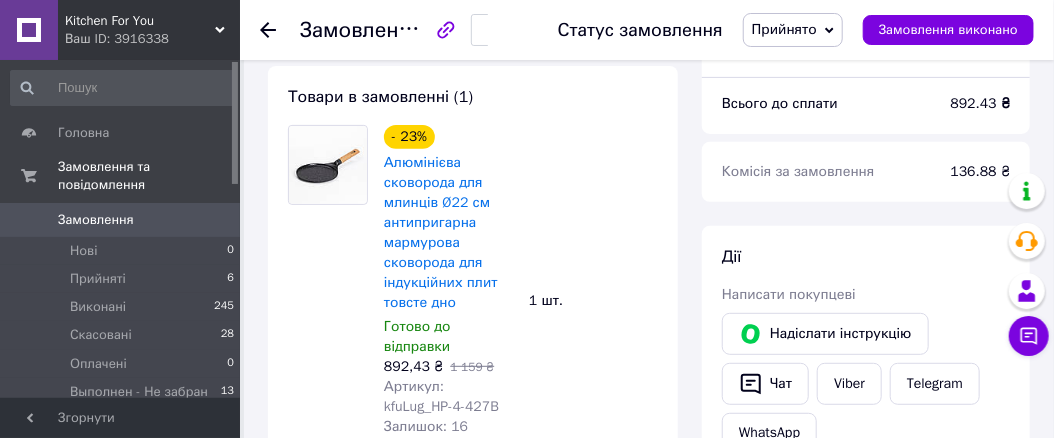 scroll, scrollTop: 0, scrollLeft: 0, axis: both 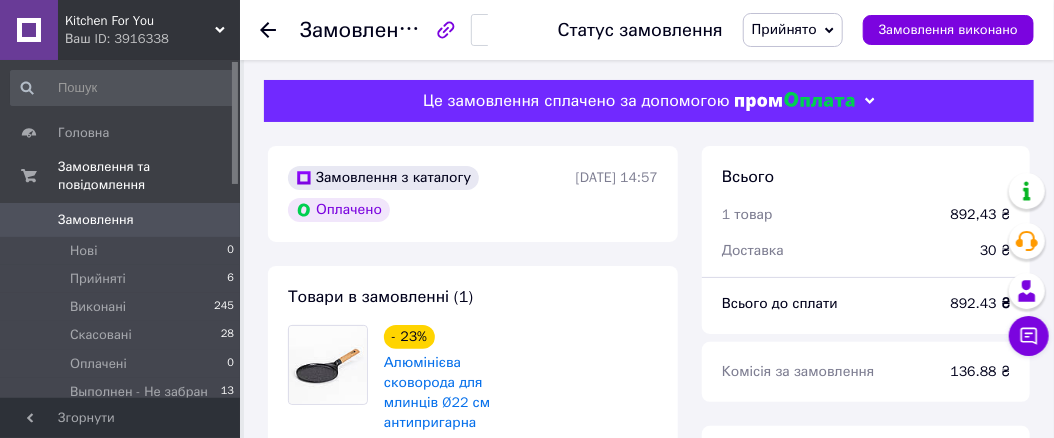 click 